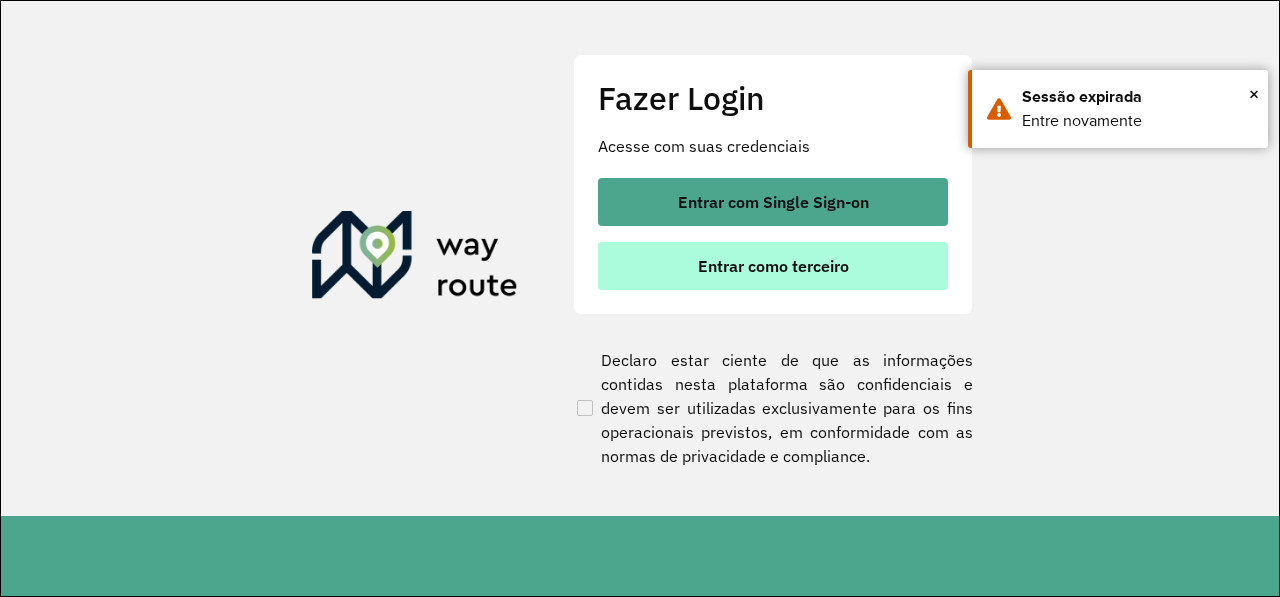 scroll, scrollTop: 0, scrollLeft: 0, axis: both 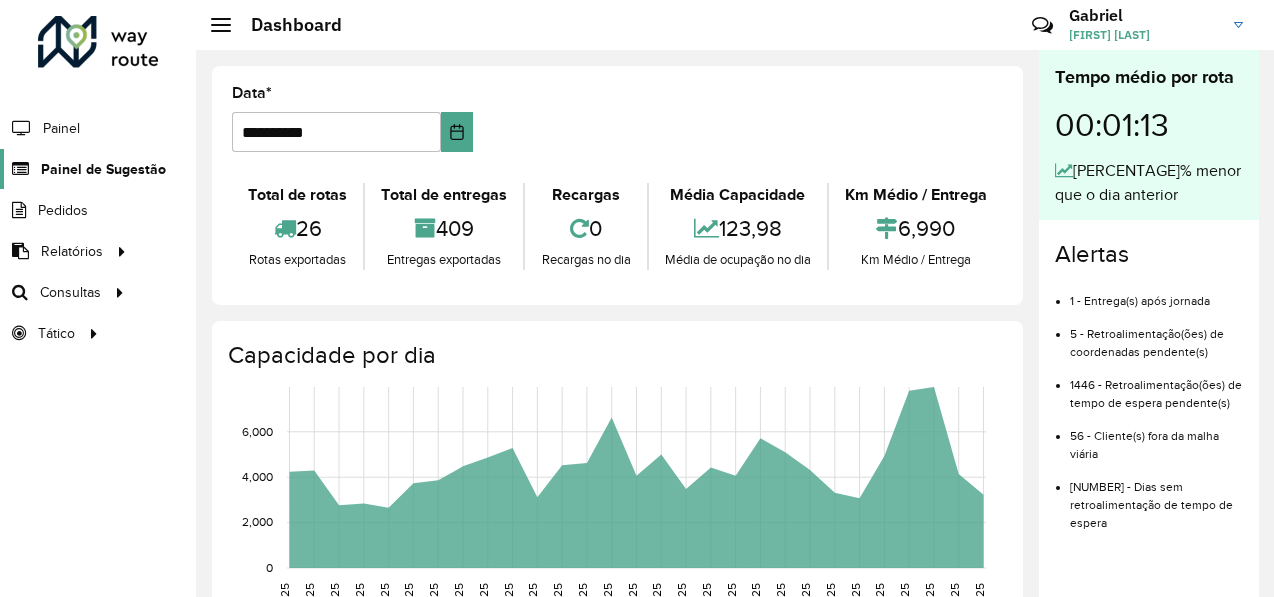 click on "Painel de Sugestão" 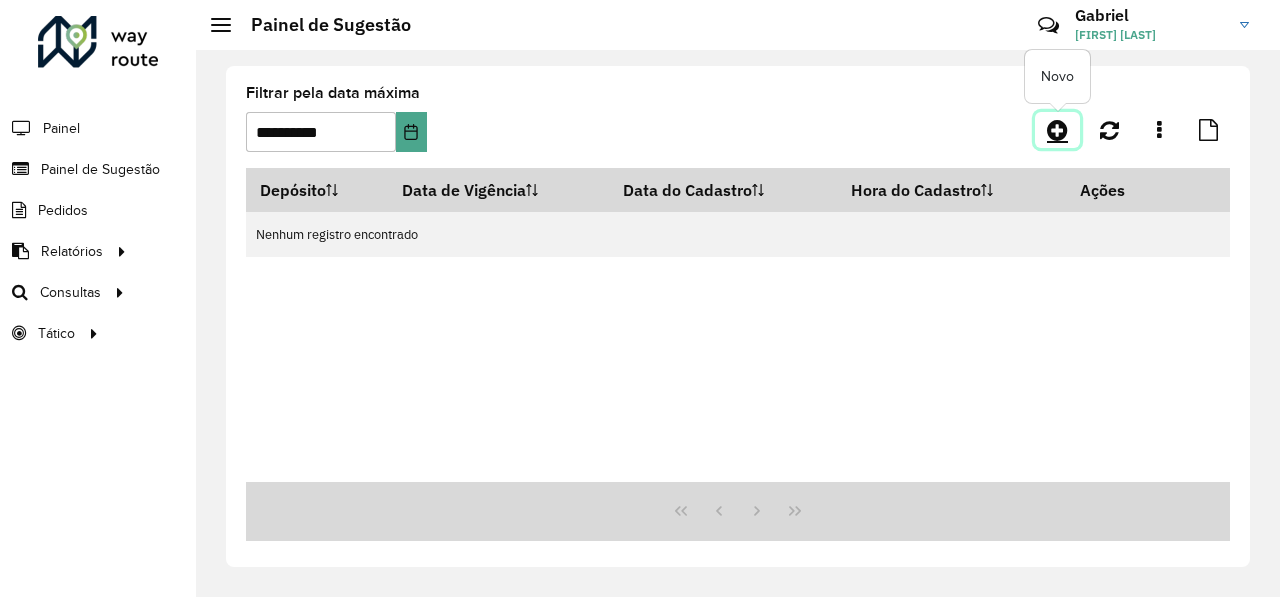 click 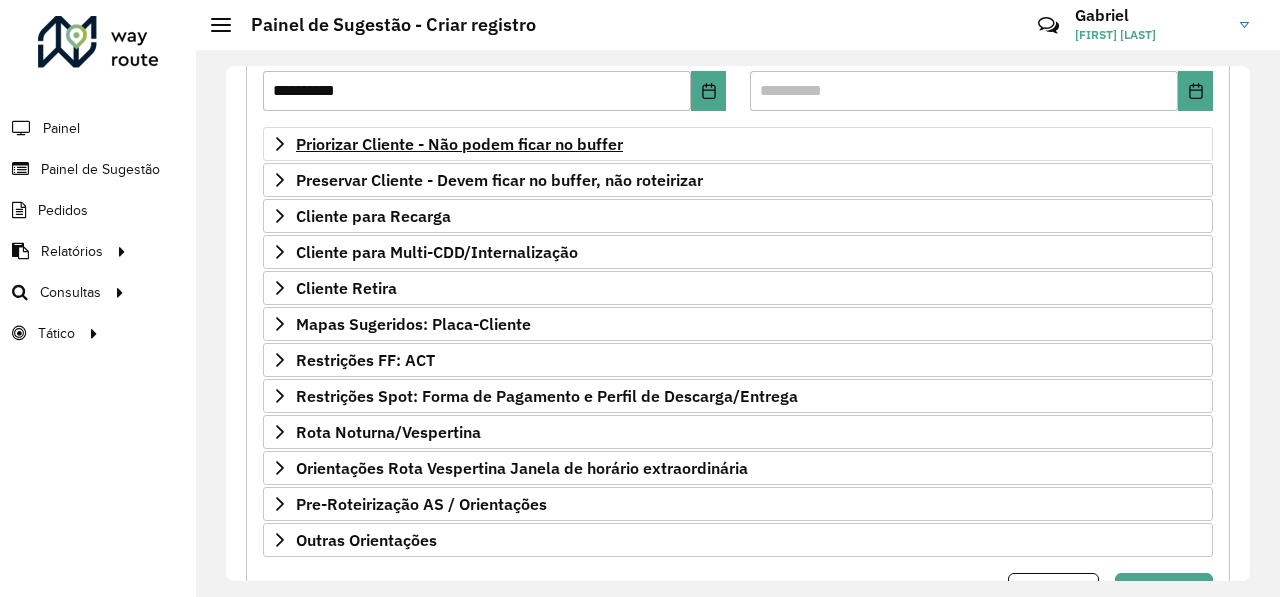 scroll, scrollTop: 400, scrollLeft: 0, axis: vertical 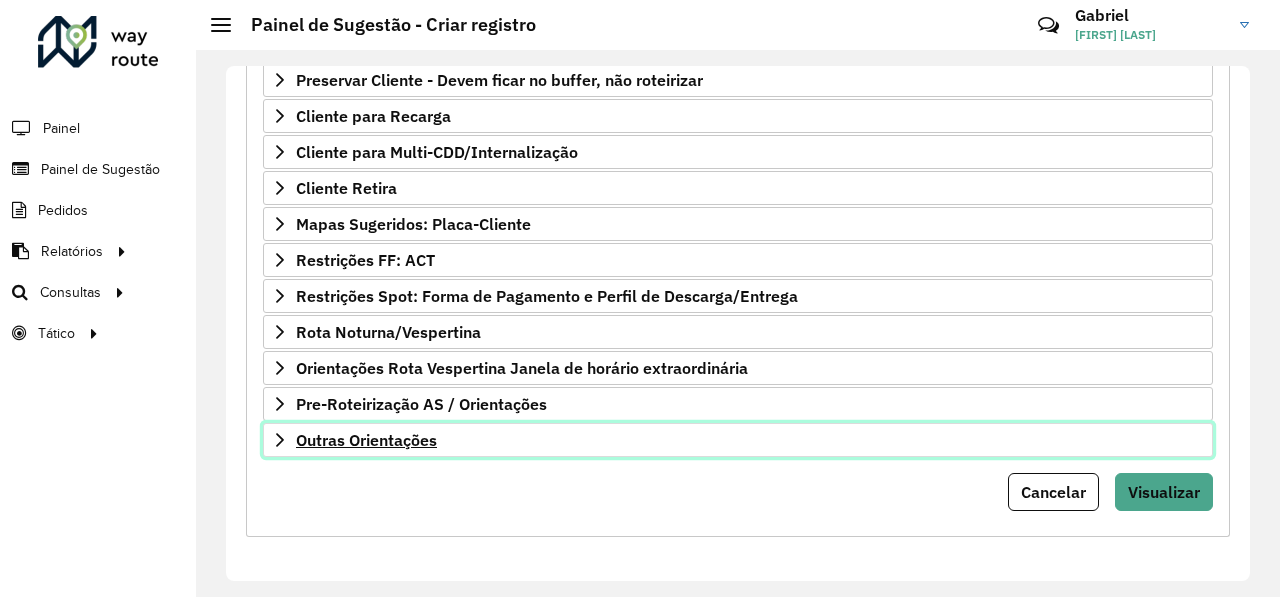 click on "Outras Orientações" at bounding box center [366, 440] 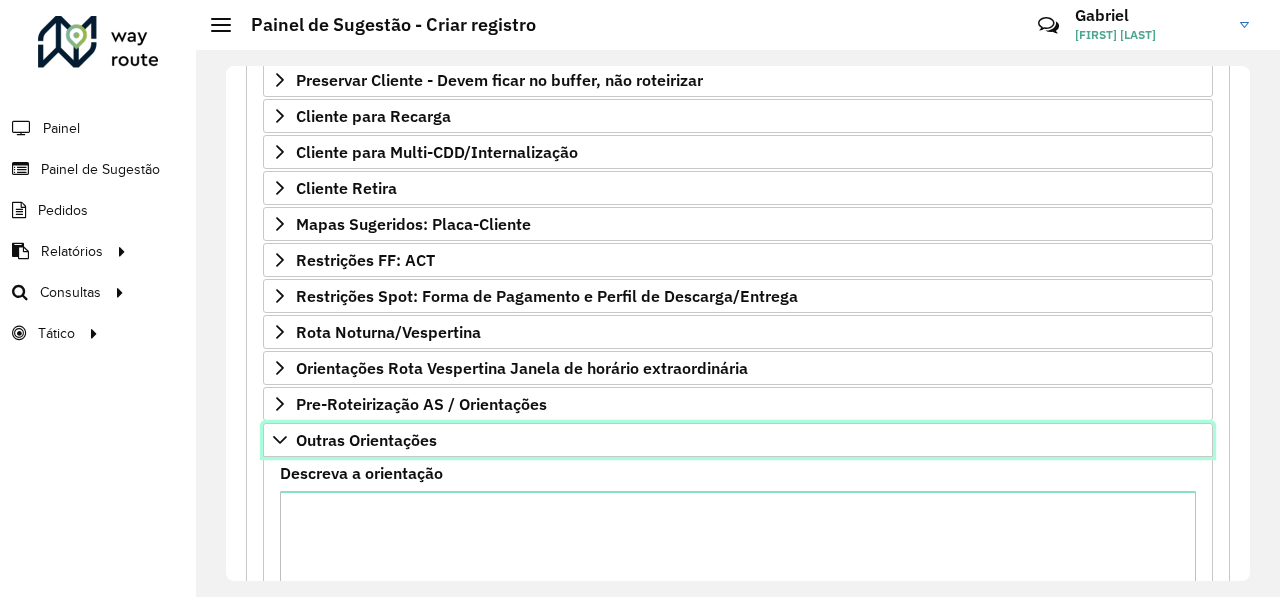 scroll, scrollTop: 600, scrollLeft: 0, axis: vertical 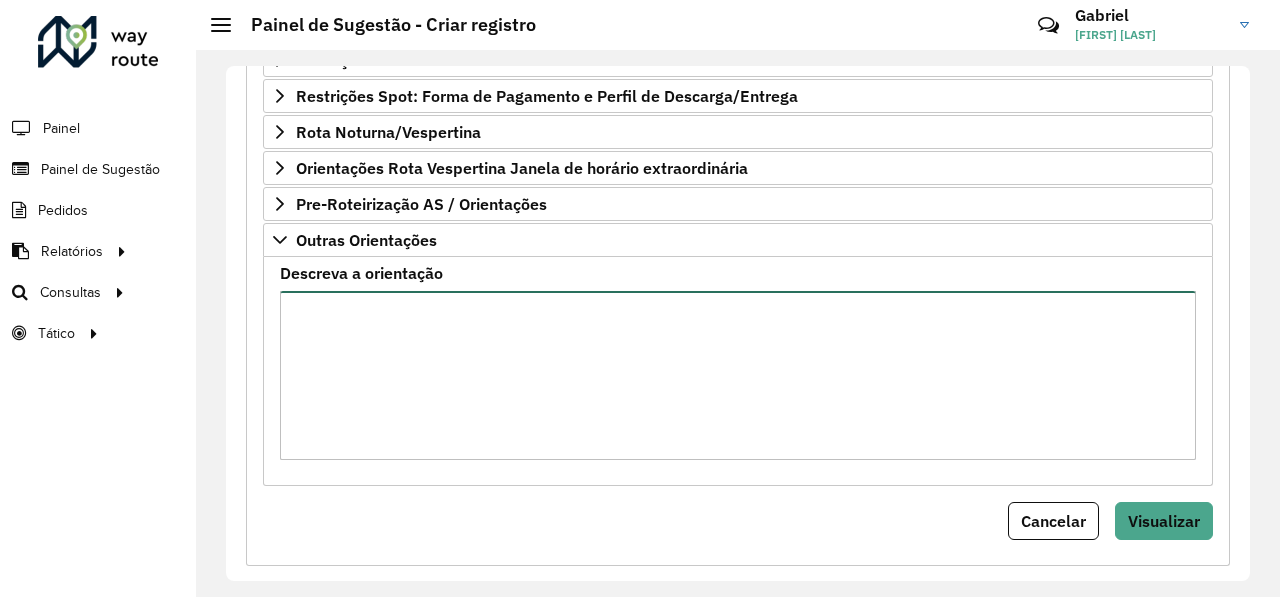 click on "Descreva a orientação" at bounding box center (738, 375) 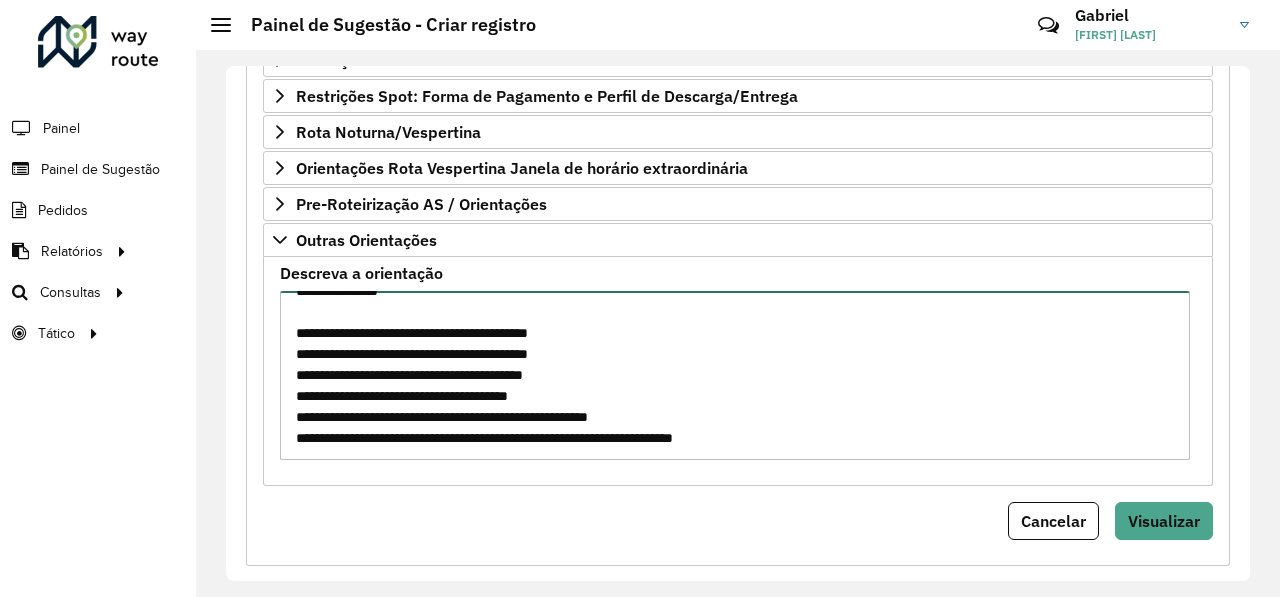 scroll, scrollTop: 0, scrollLeft: 0, axis: both 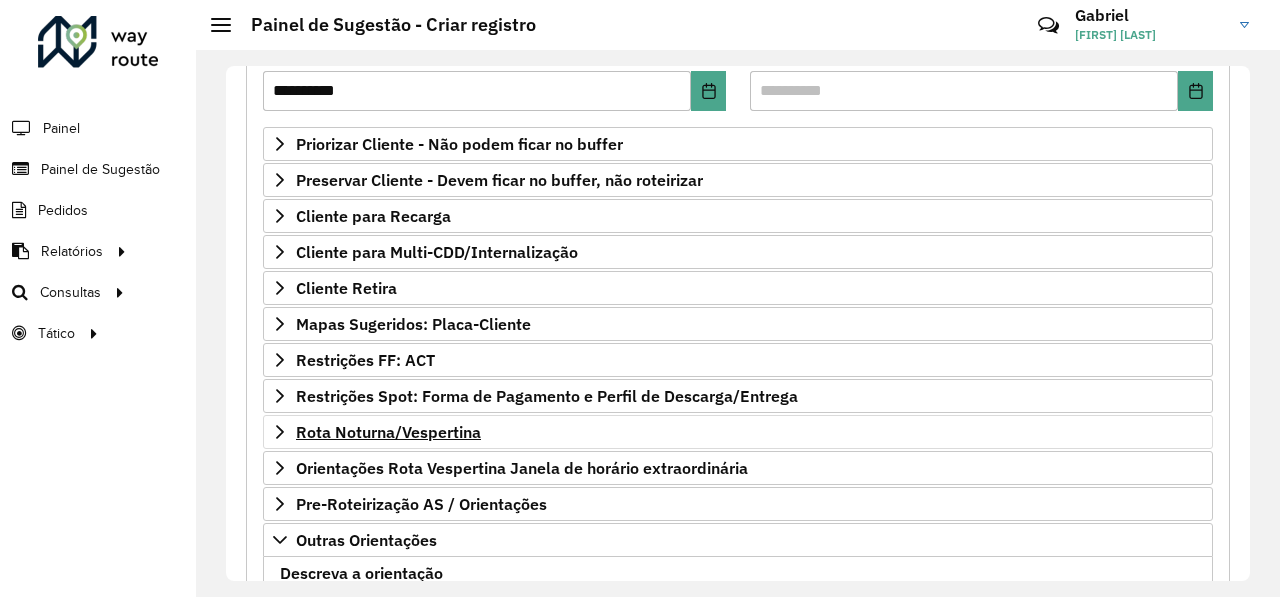 type on "**********" 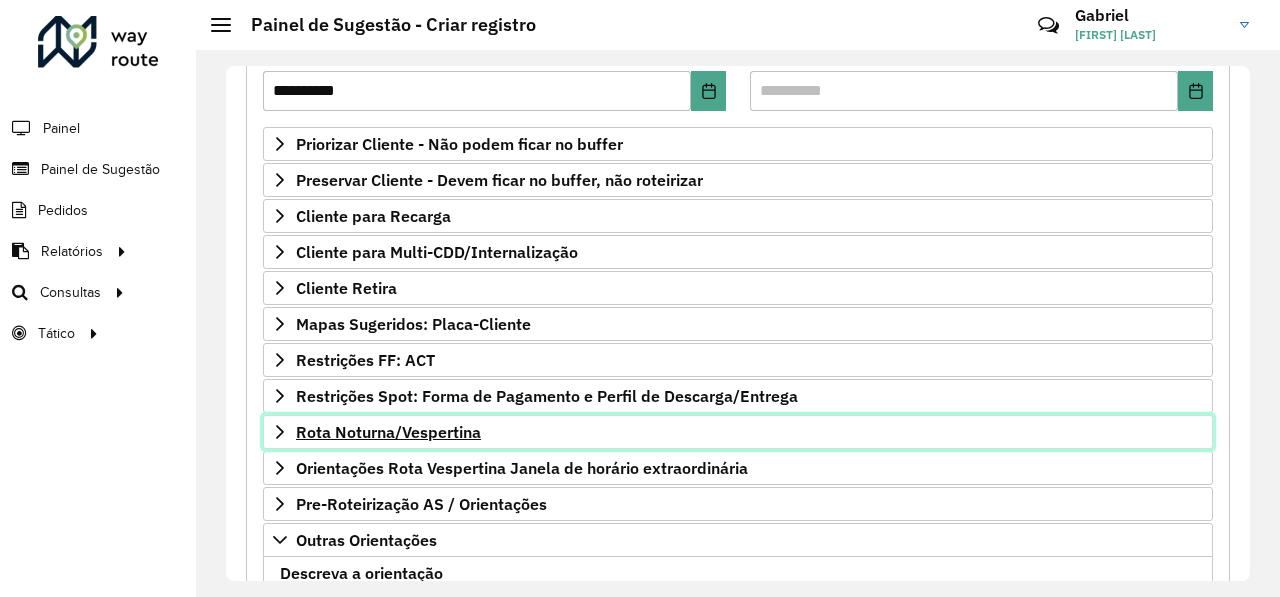 click on "Rota Noturna/Vespertina" at bounding box center [388, 432] 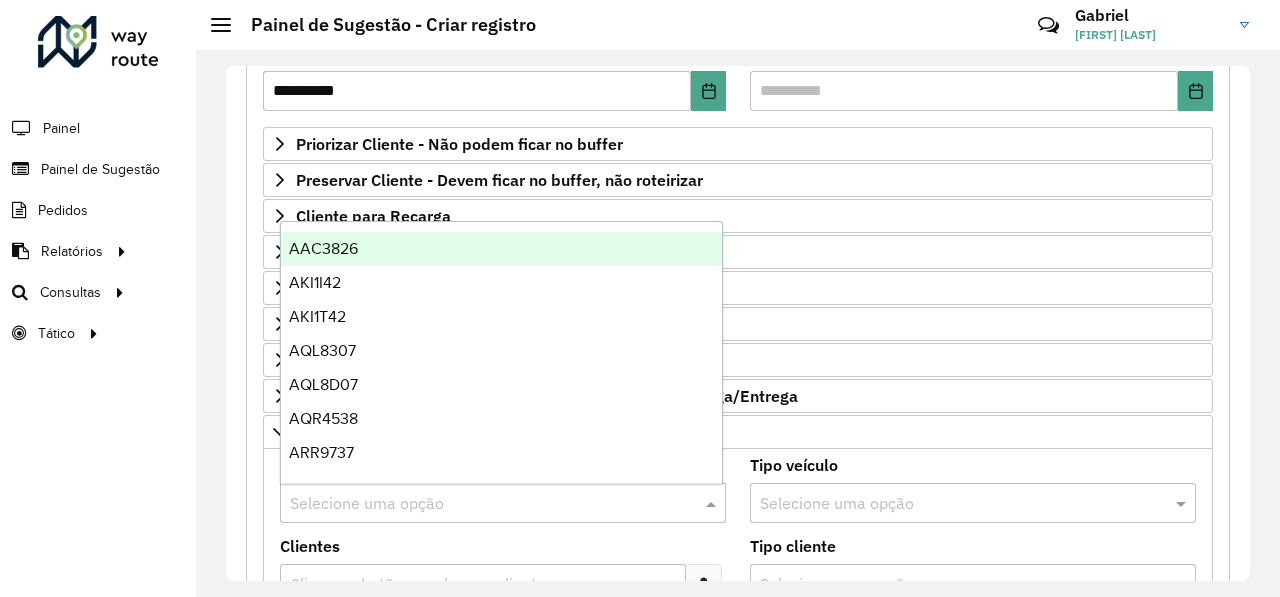 click at bounding box center [483, 504] 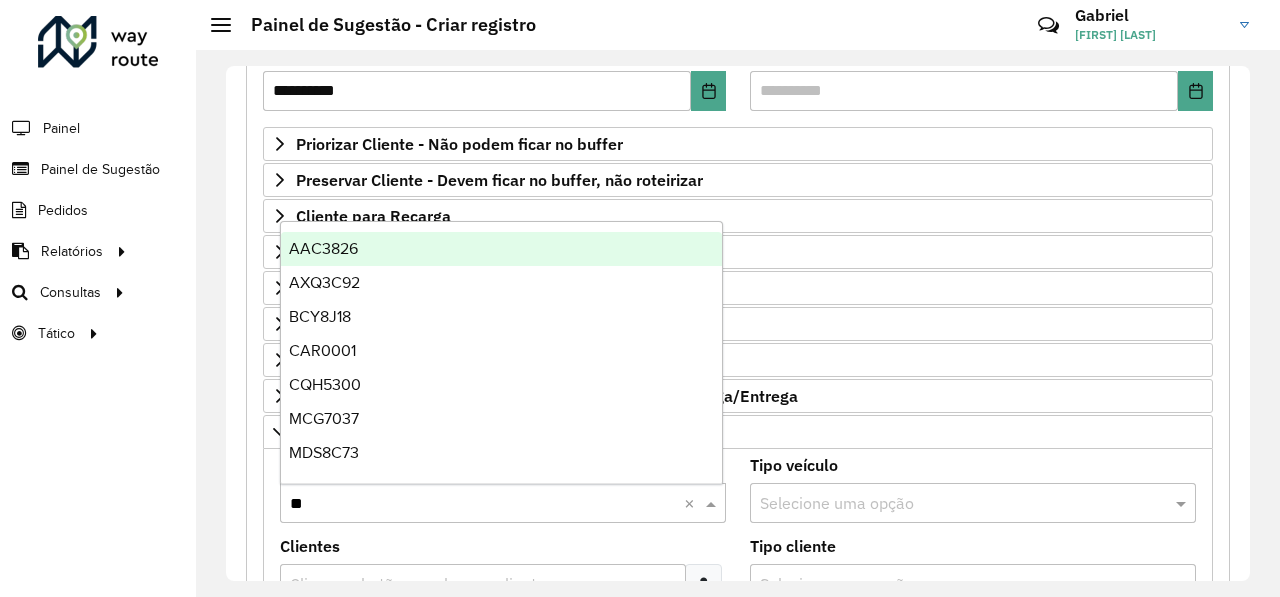 type on "***" 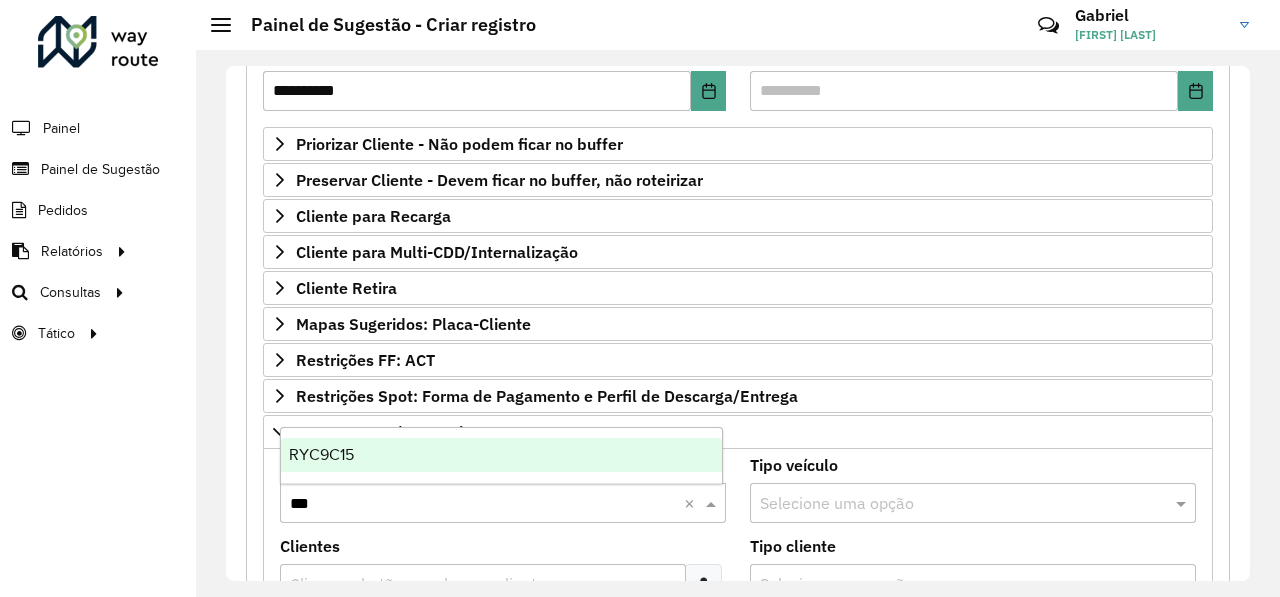 click on "RYC9C15" at bounding box center [321, 454] 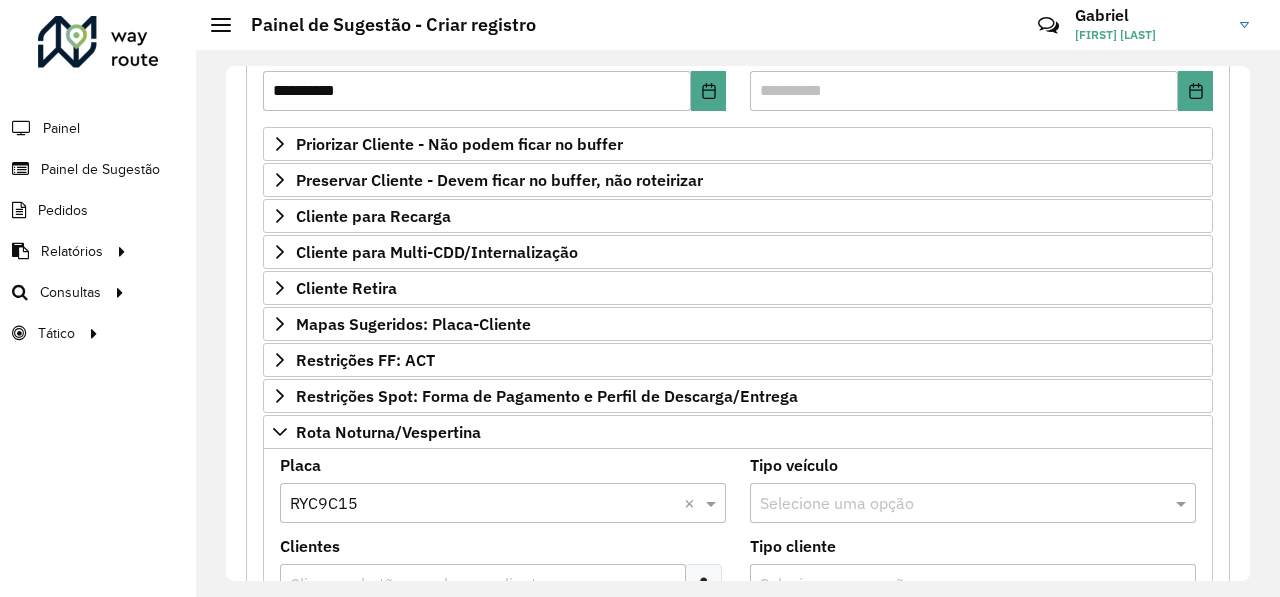 click on "**********" at bounding box center [738, 662] 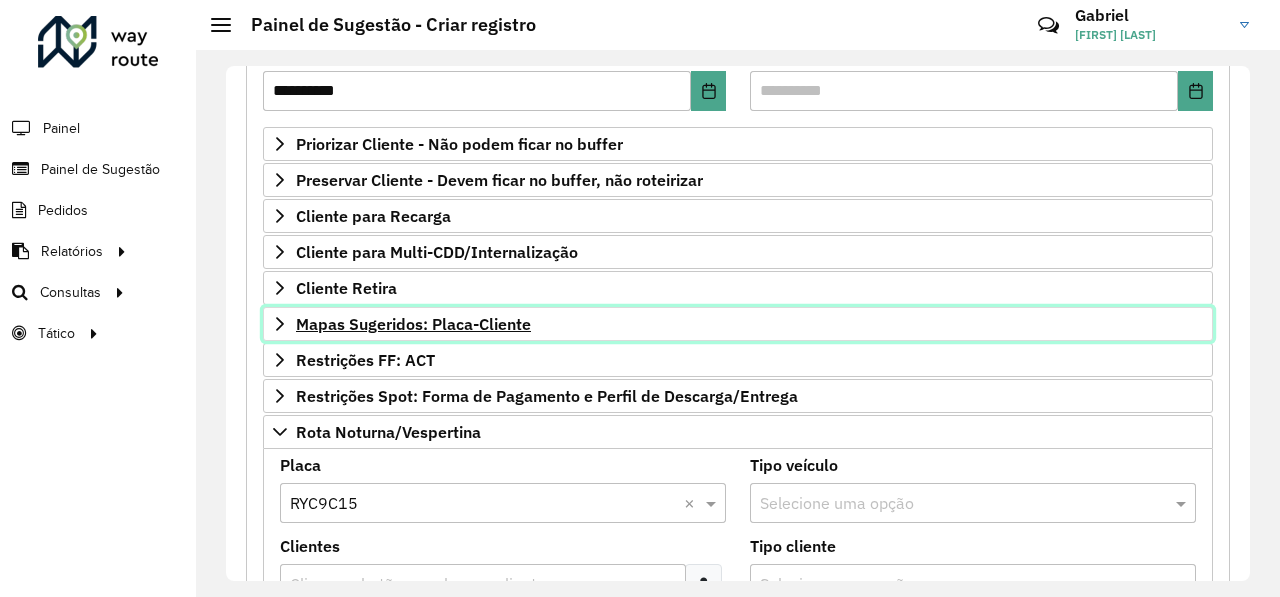 click on "Mapas Sugeridos: Placa-Cliente" at bounding box center (413, 324) 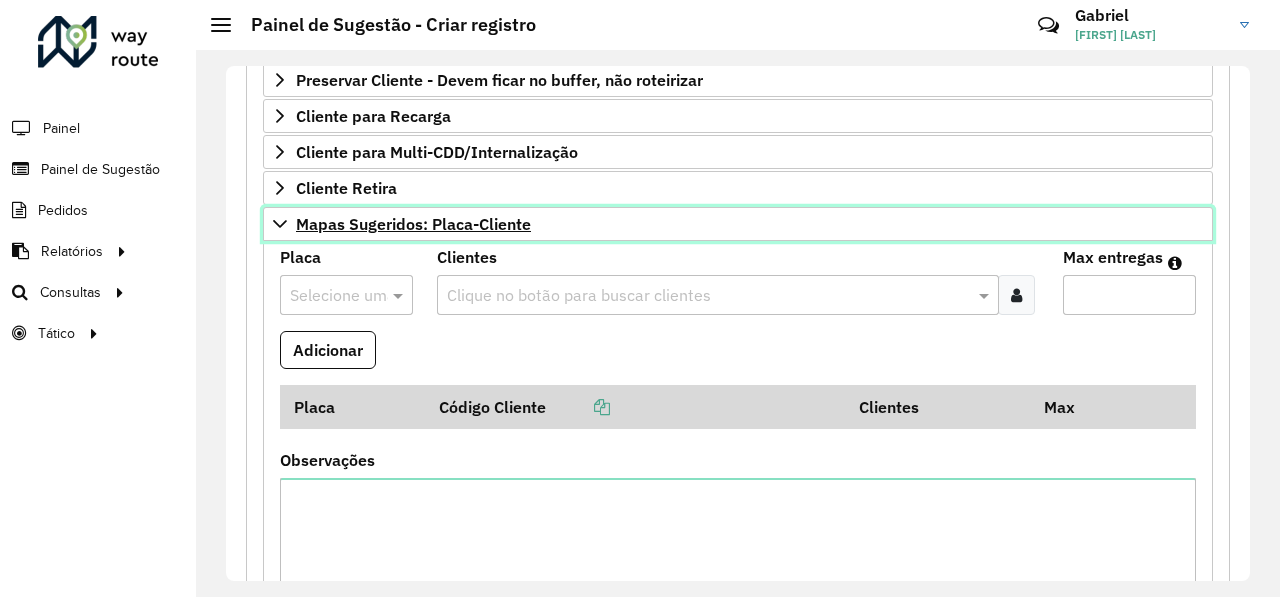 scroll, scrollTop: 500, scrollLeft: 0, axis: vertical 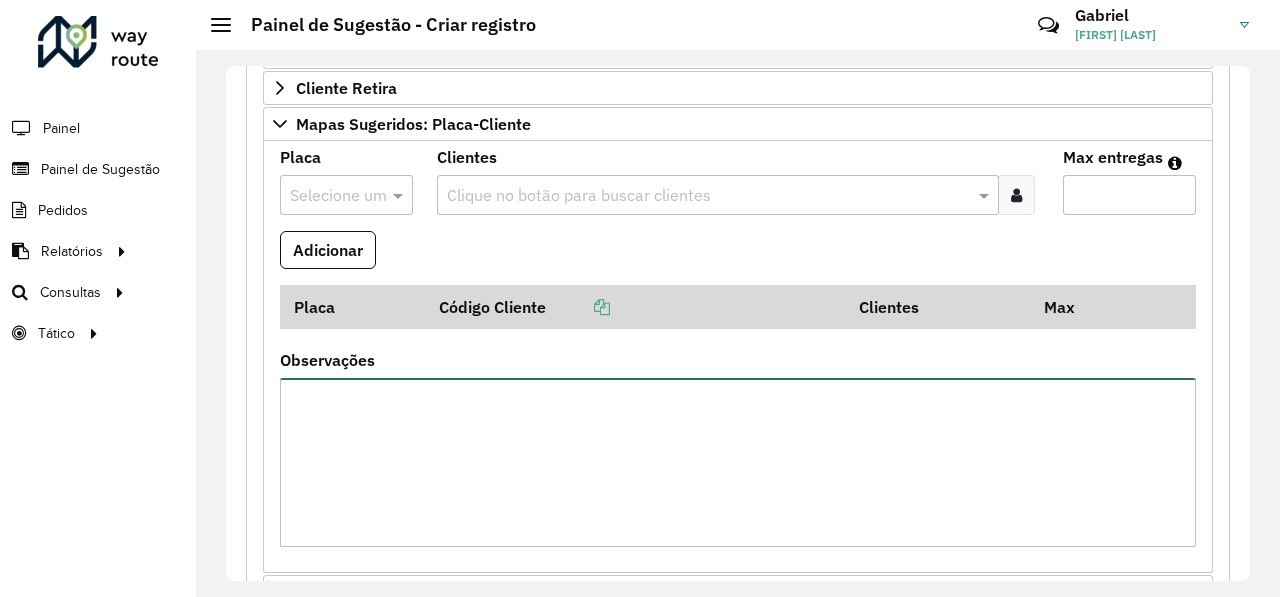 click on "Observações" at bounding box center (738, 462) 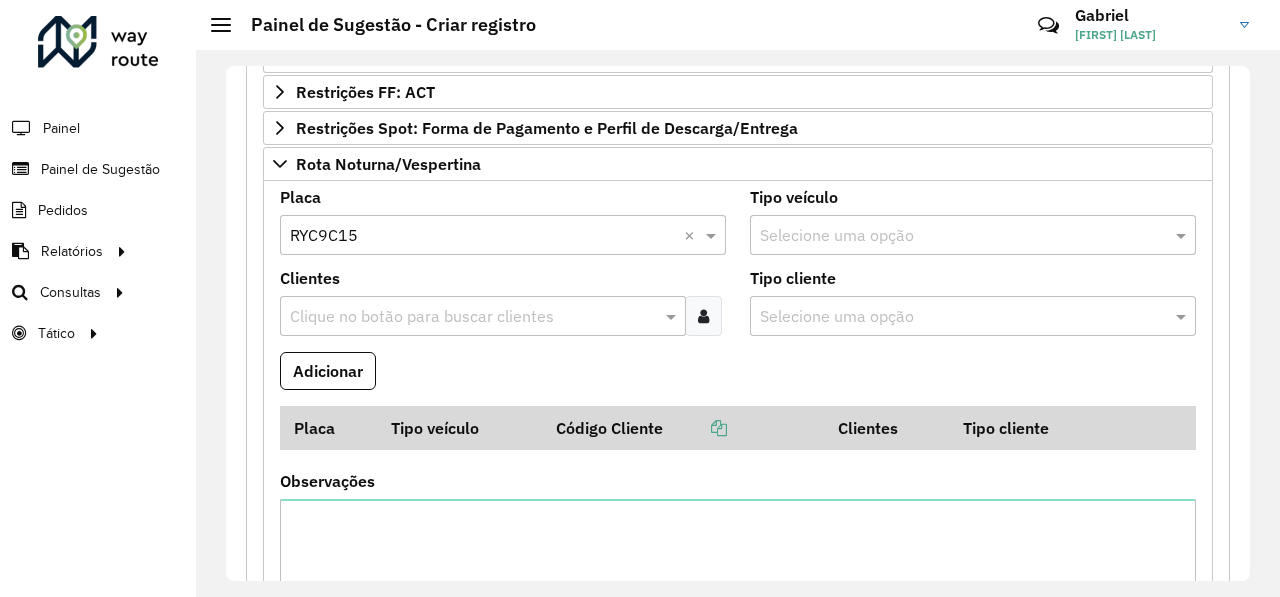 scroll, scrollTop: 1100, scrollLeft: 0, axis: vertical 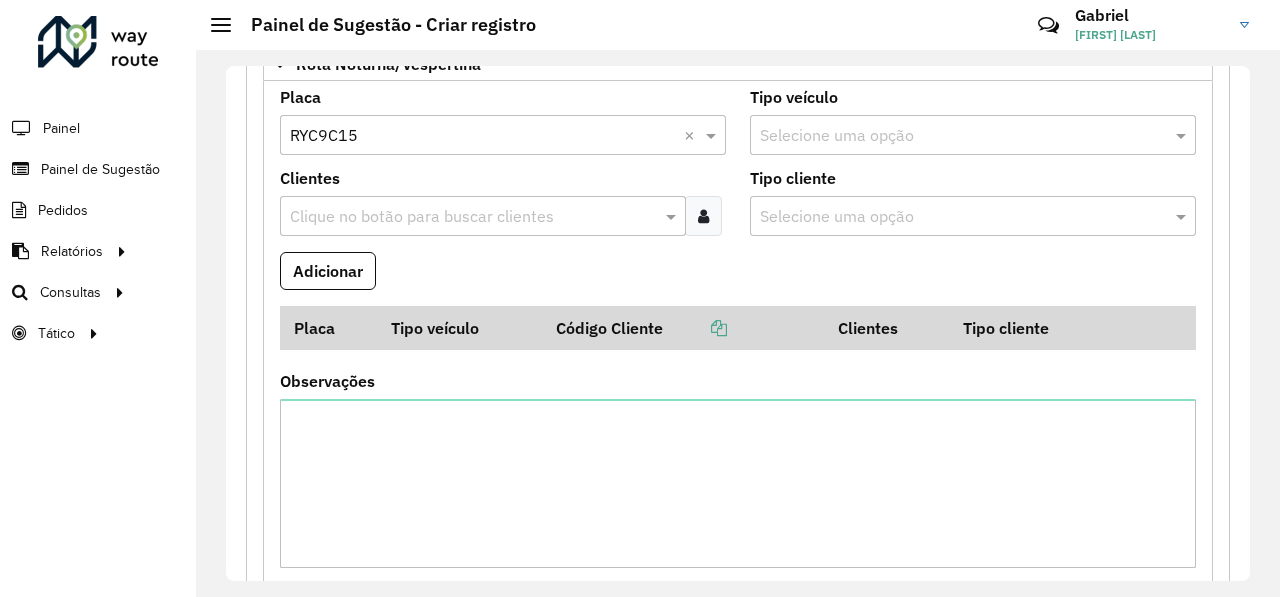 type on "**********" 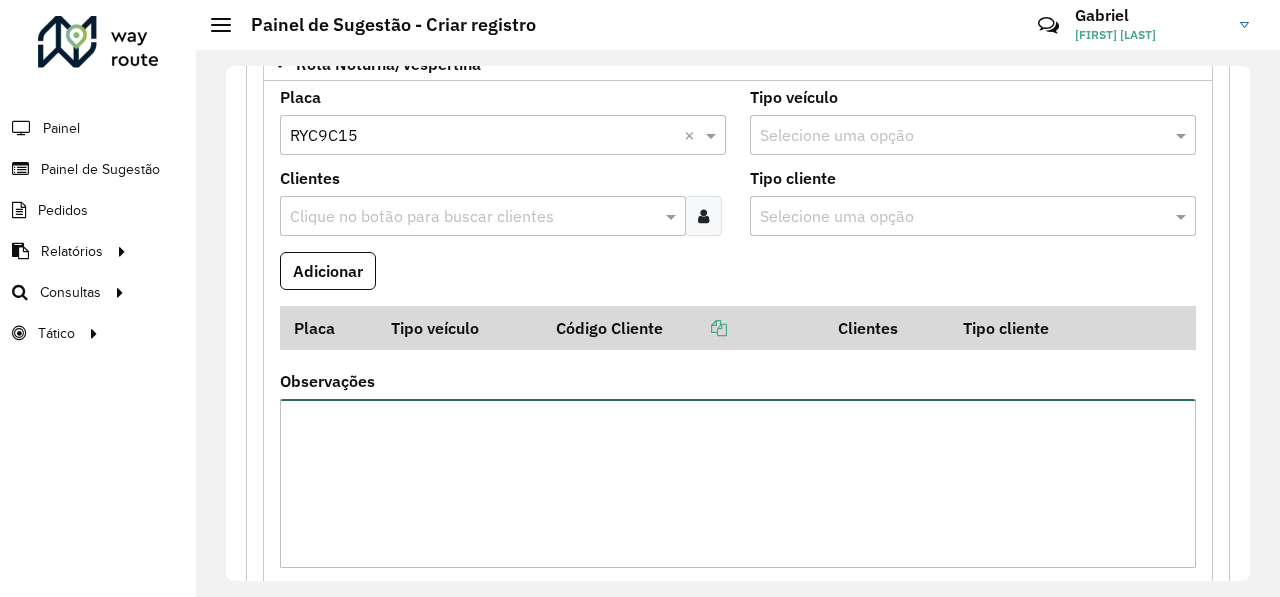 click on "Observações" at bounding box center [738, 483] 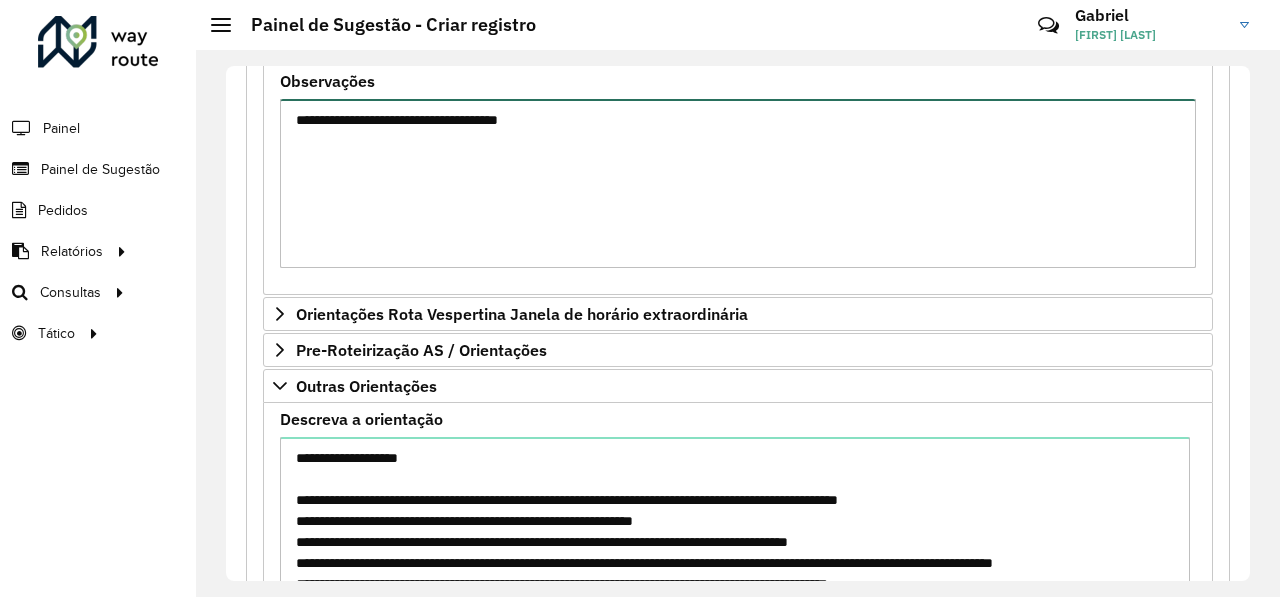 scroll, scrollTop: 1500, scrollLeft: 0, axis: vertical 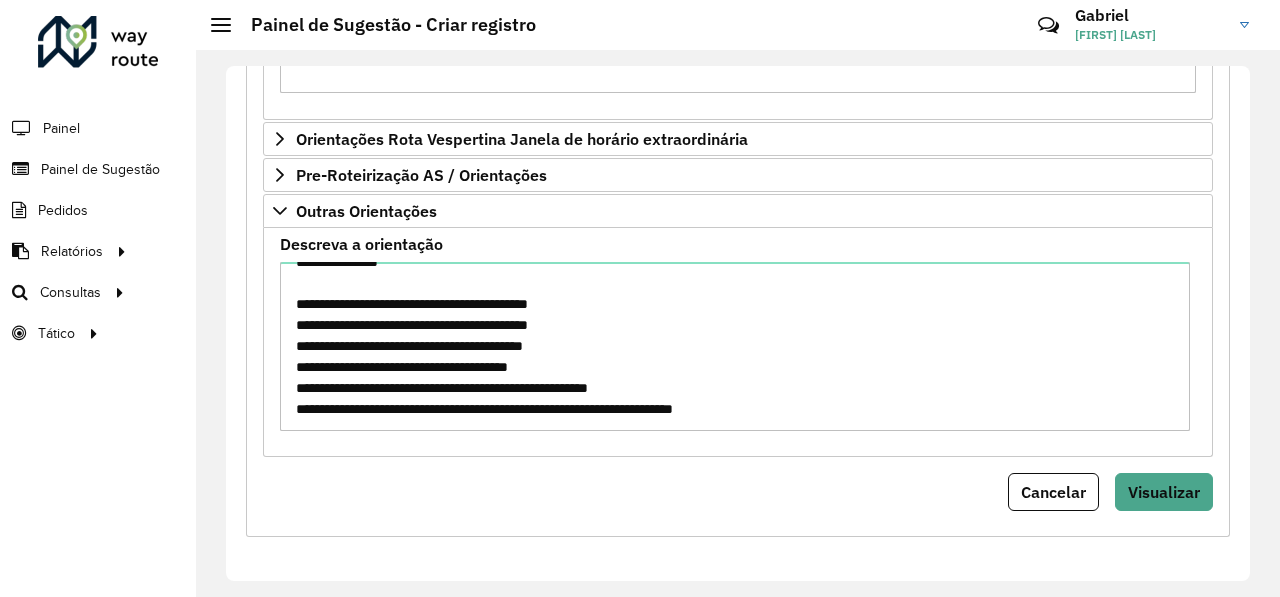 type on "**********" 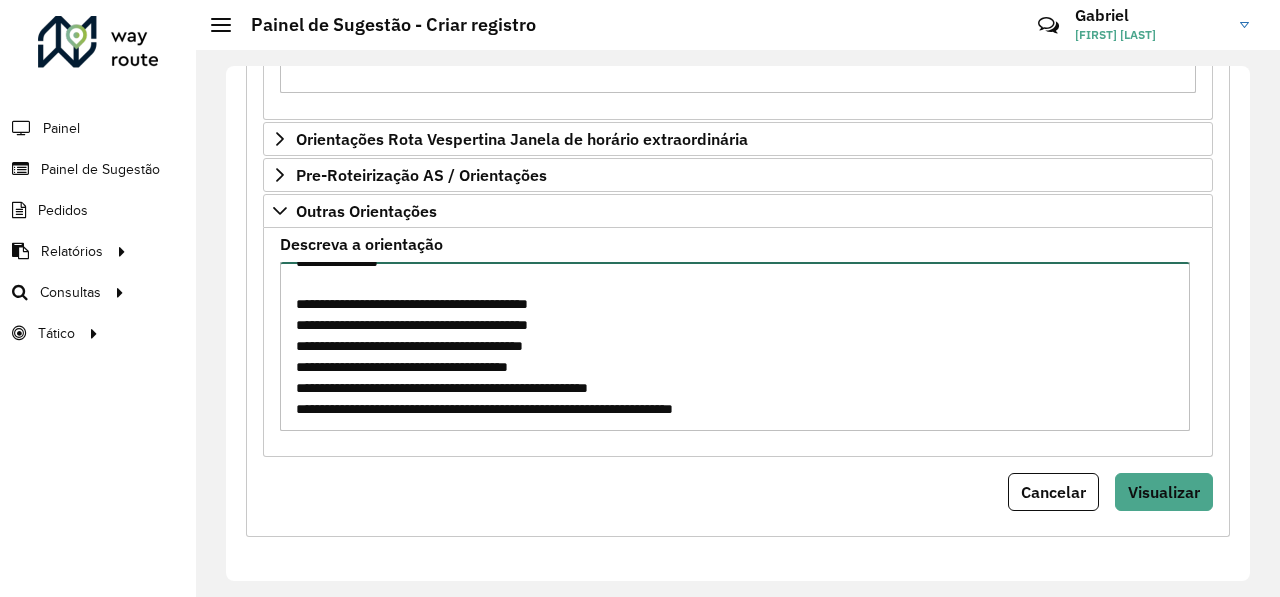 click on "**********" at bounding box center (735, 346) 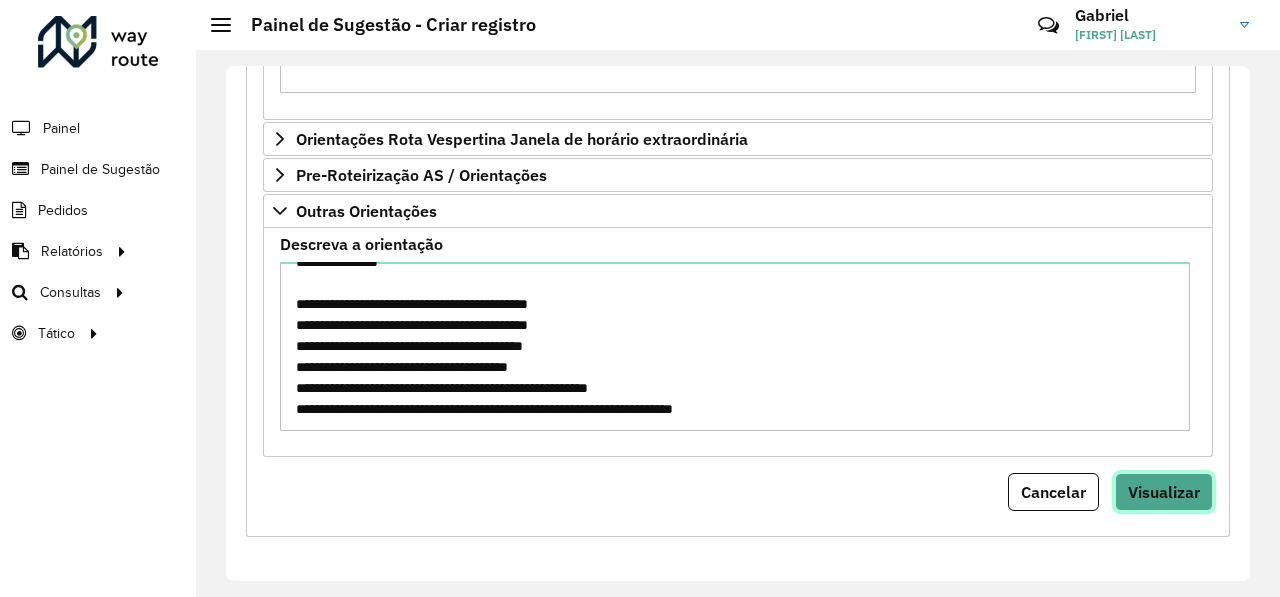 click on "Visualizar" at bounding box center (1164, 492) 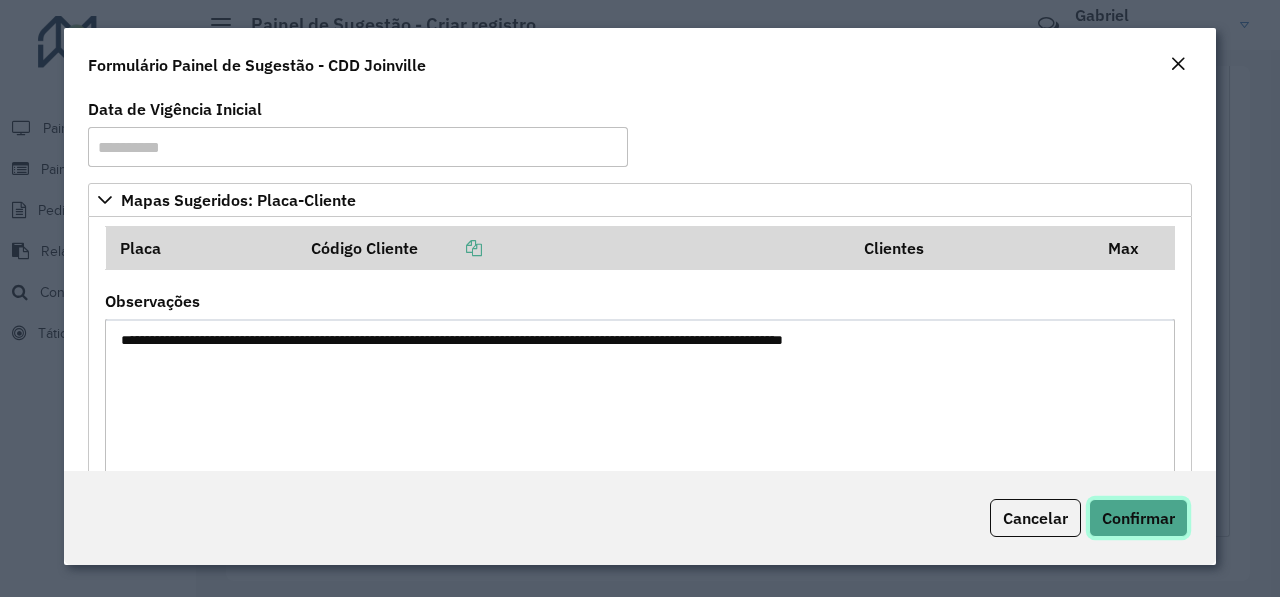 click on "Confirmar" 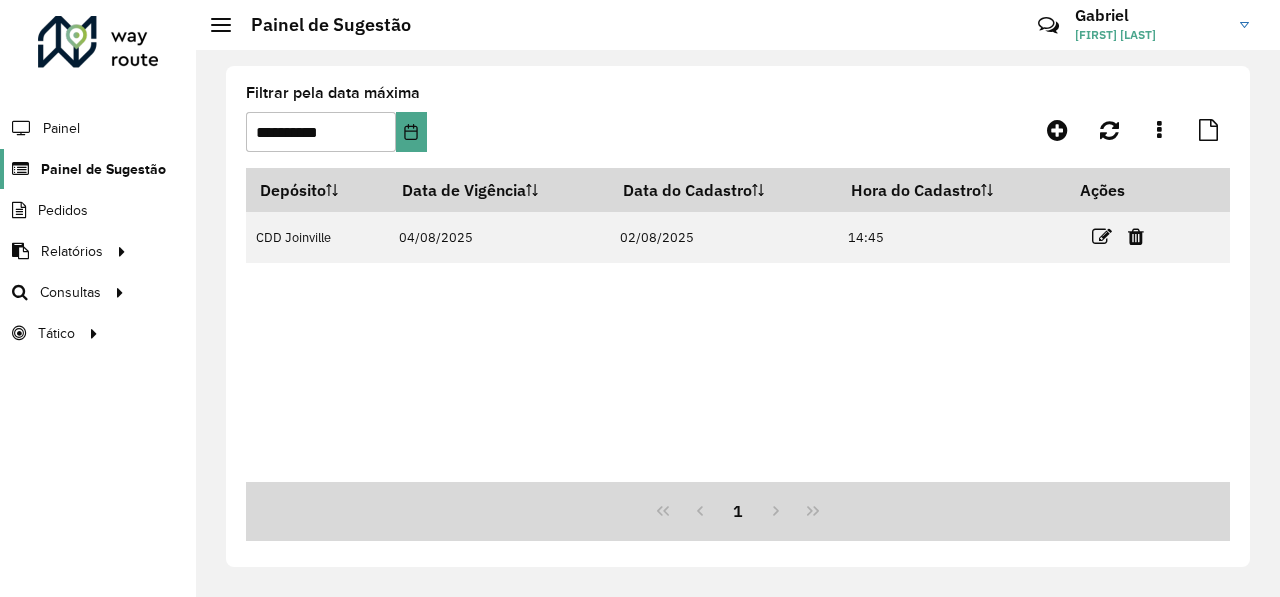 click on "Painel de Sugestão" 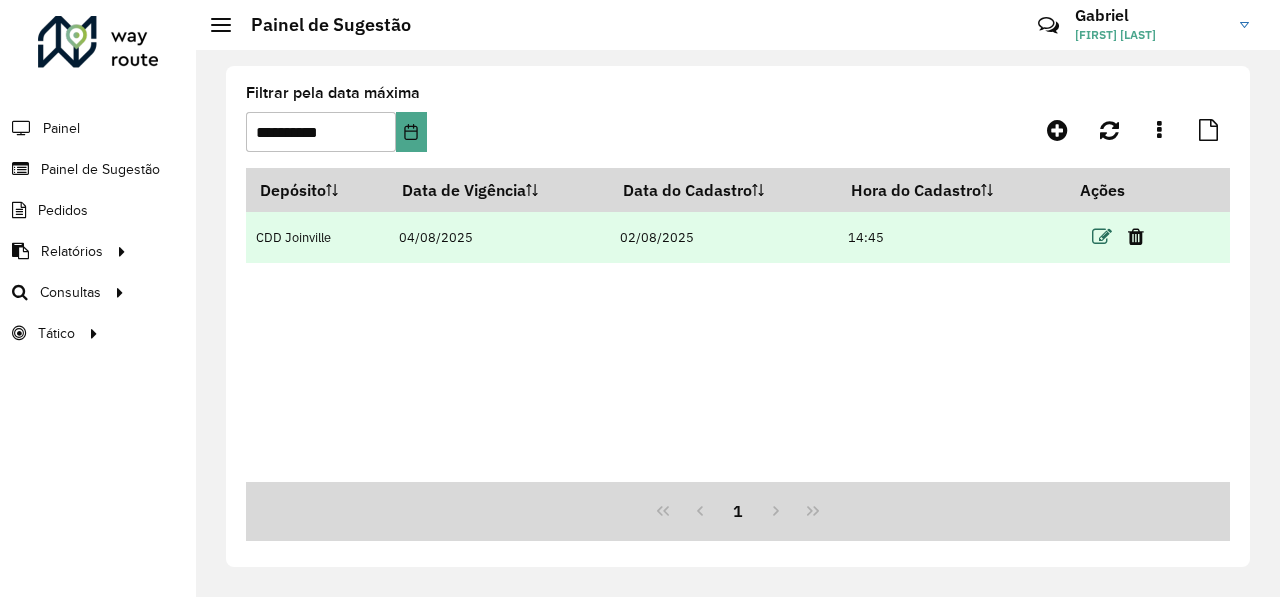 click at bounding box center [1102, 237] 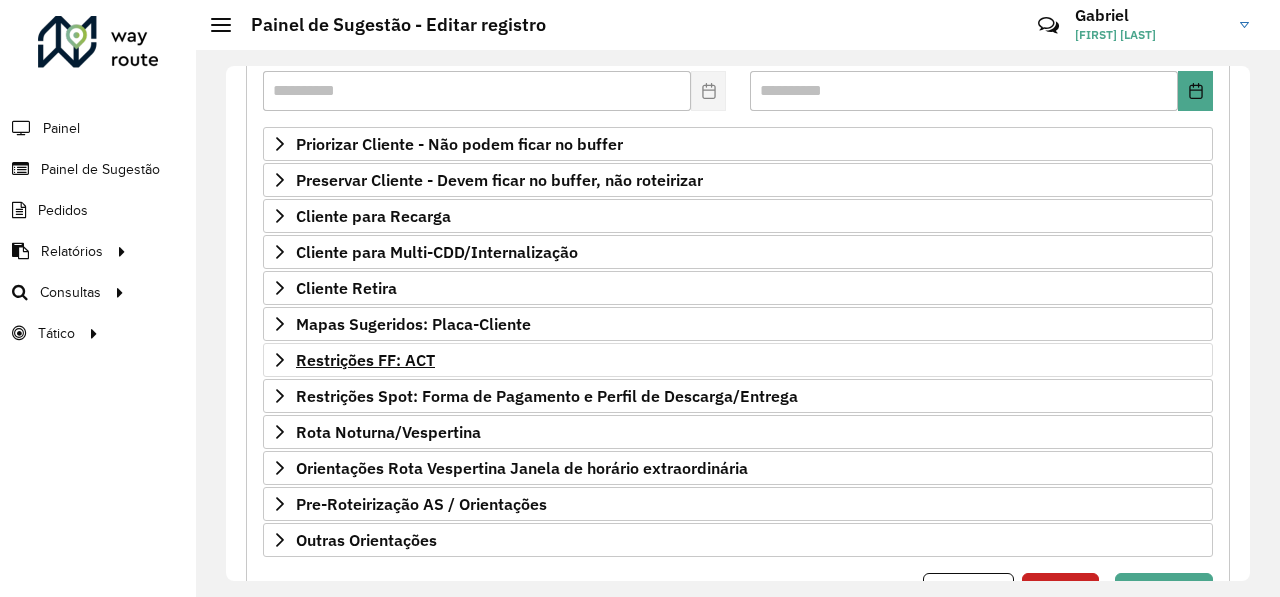 scroll, scrollTop: 400, scrollLeft: 0, axis: vertical 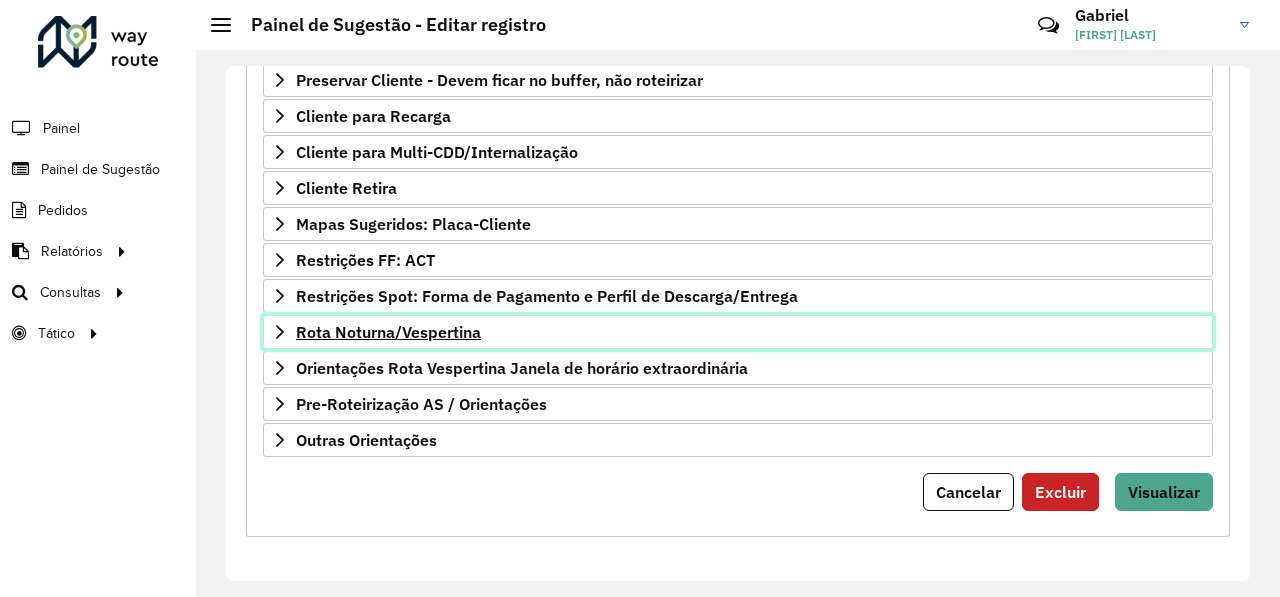 click on "Rota Noturna/Vespertina" at bounding box center (738, 332) 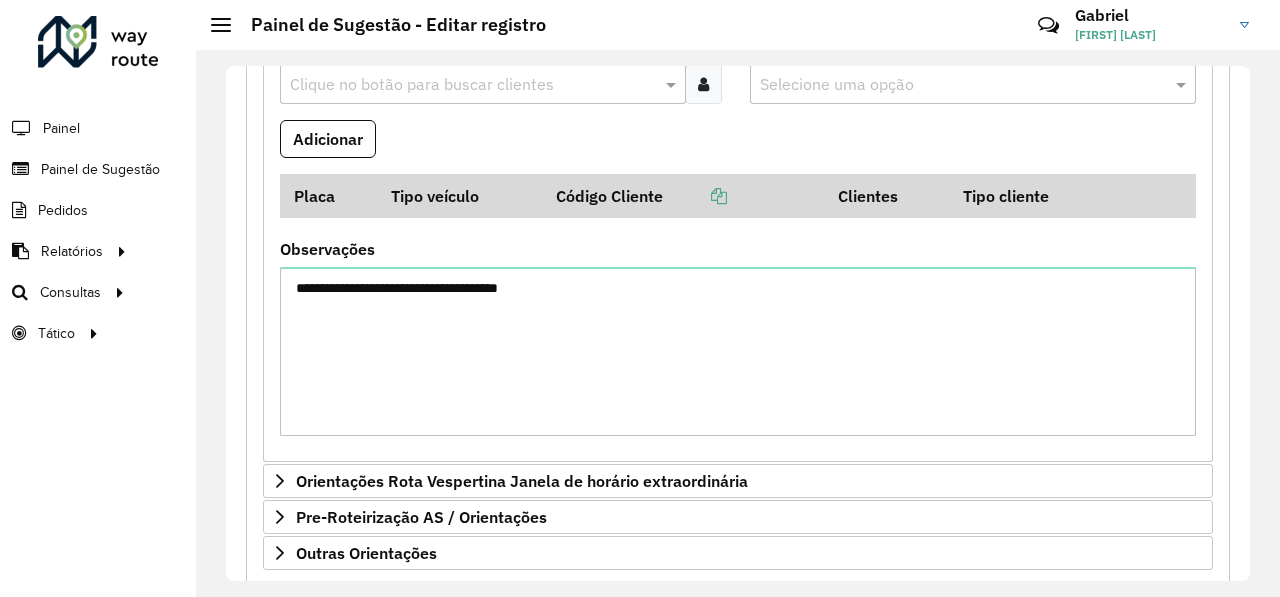 scroll, scrollTop: 700, scrollLeft: 0, axis: vertical 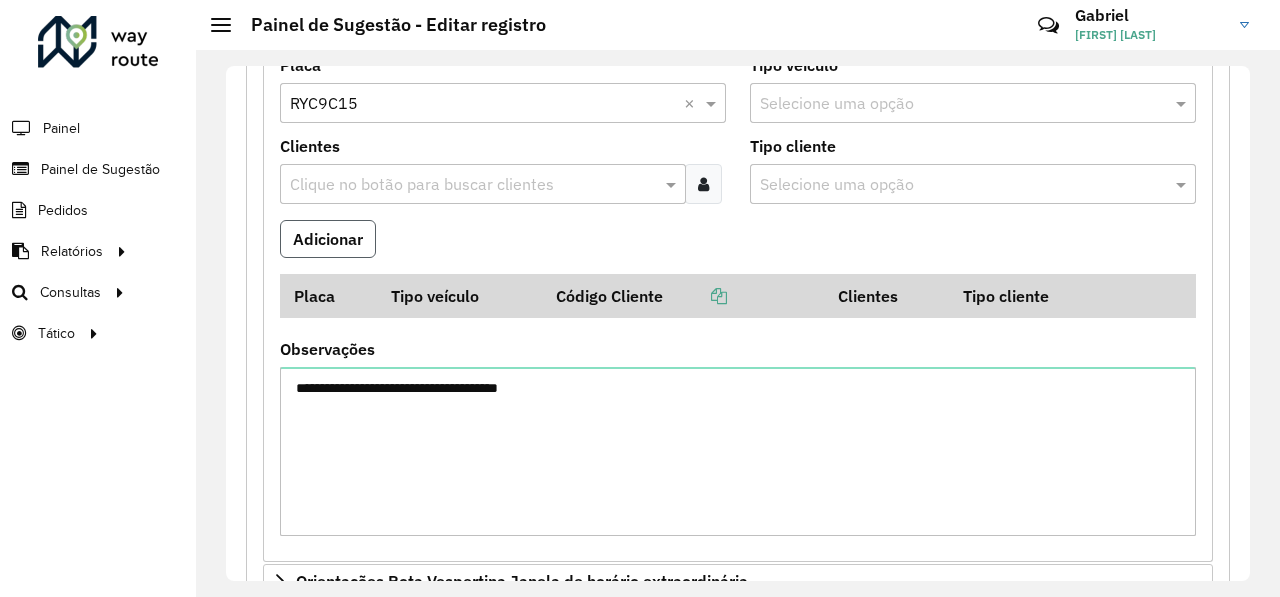 click on "Adicionar" at bounding box center (328, 239) 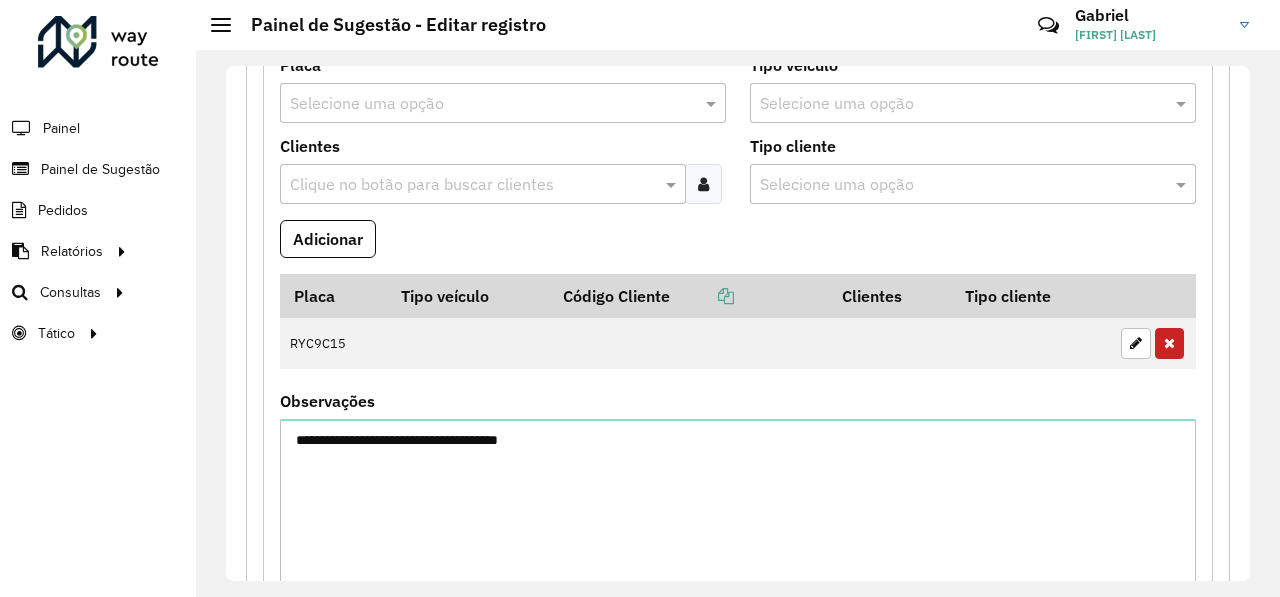 scroll, scrollTop: 965, scrollLeft: 0, axis: vertical 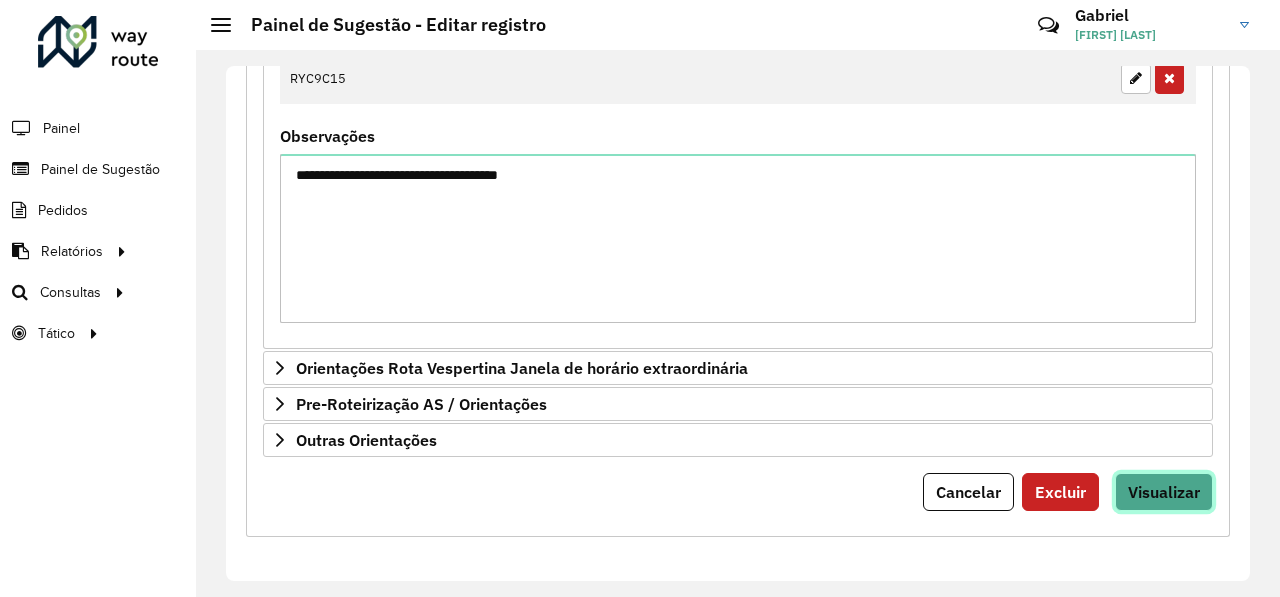 click on "Visualizar" at bounding box center [1164, 492] 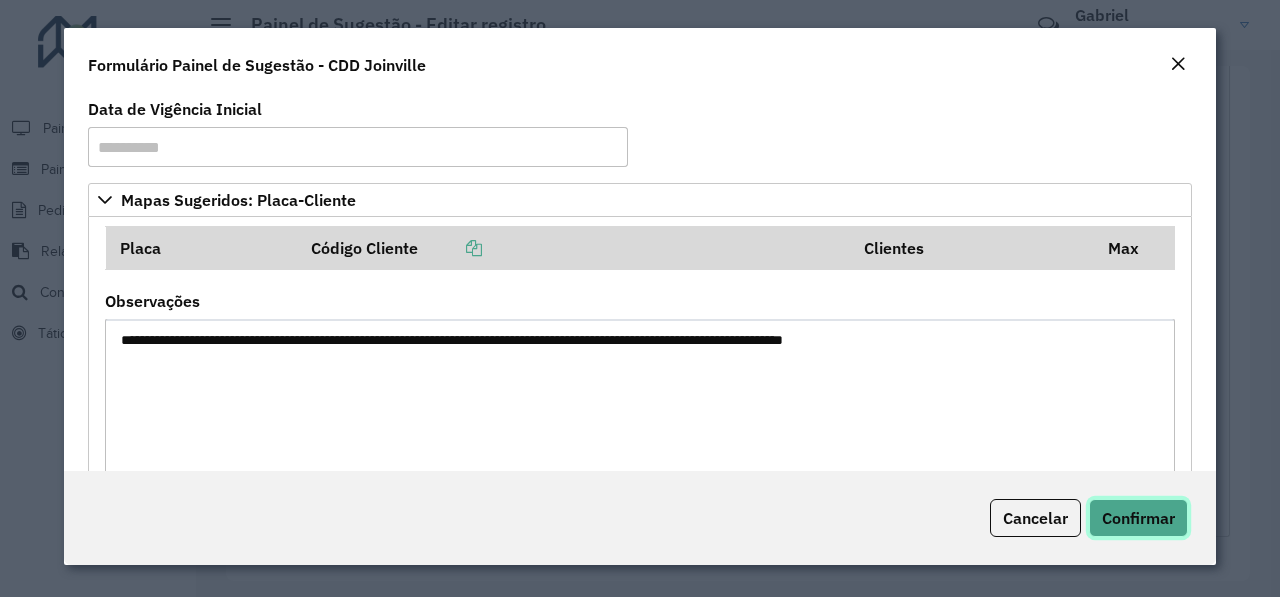 click on "Confirmar" 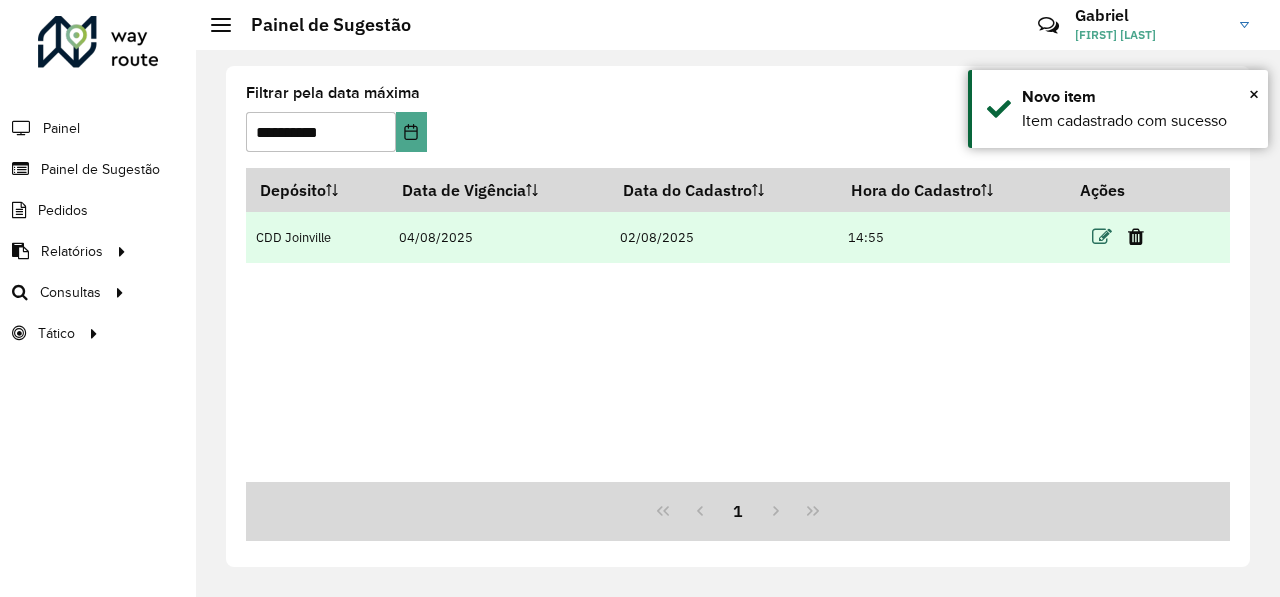 click at bounding box center (1102, 237) 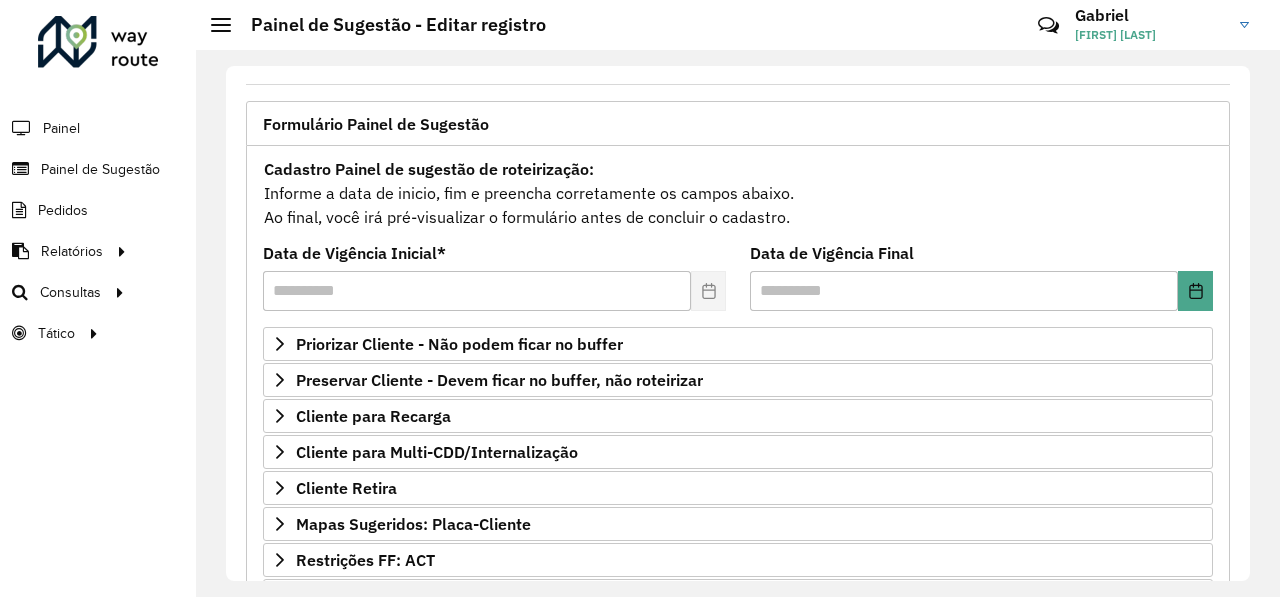 scroll, scrollTop: 300, scrollLeft: 0, axis: vertical 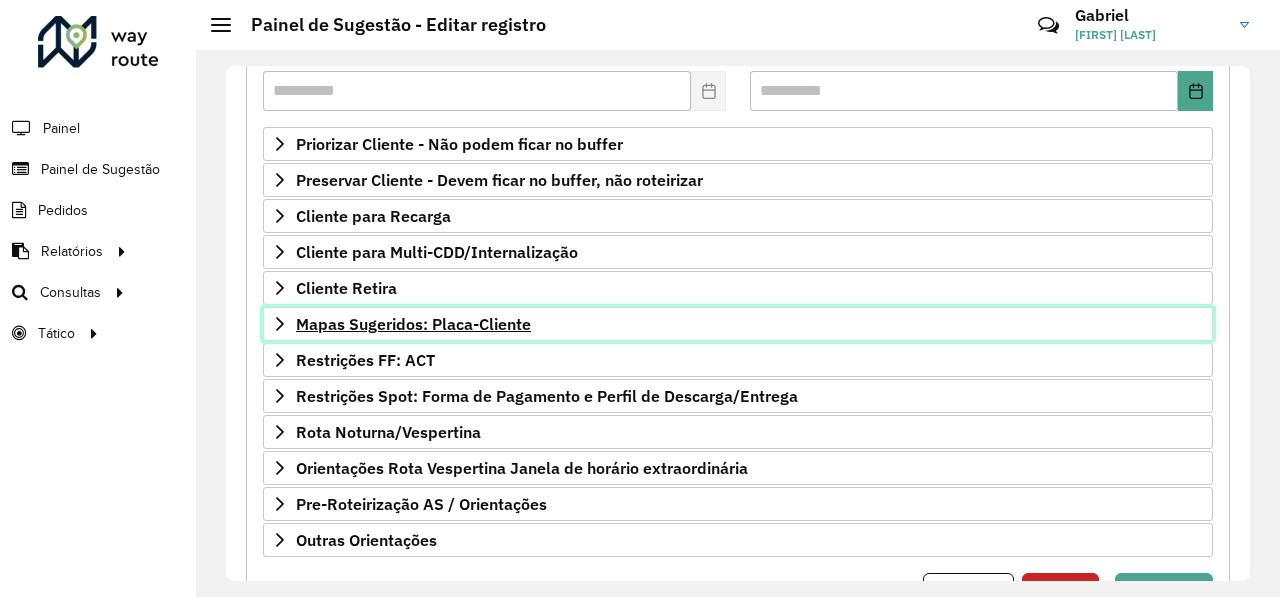 click on "Mapas Sugeridos: Placa-Cliente" at bounding box center [738, 324] 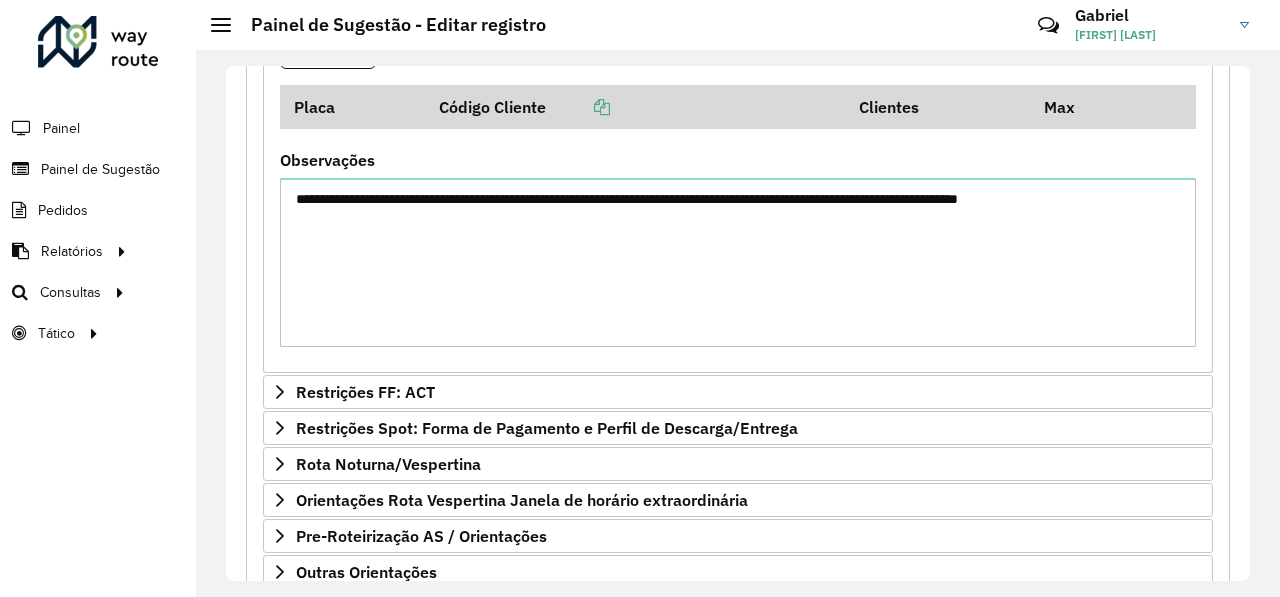 scroll, scrollTop: 832, scrollLeft: 0, axis: vertical 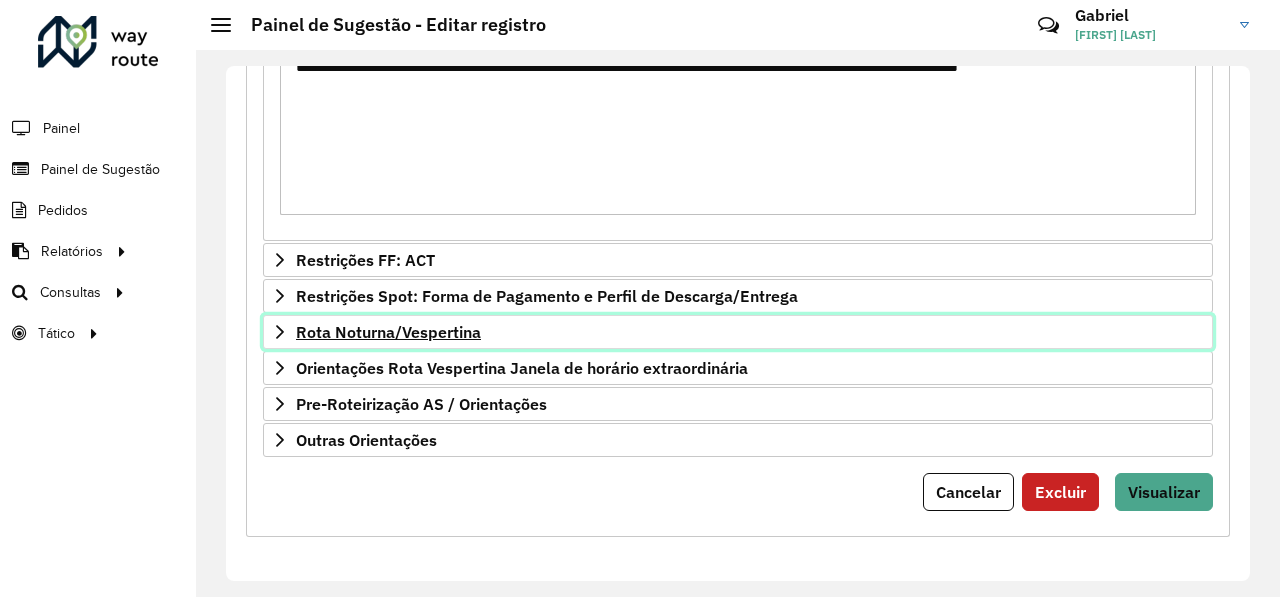 click on "Rota Noturna/Vespertina" at bounding box center (388, 332) 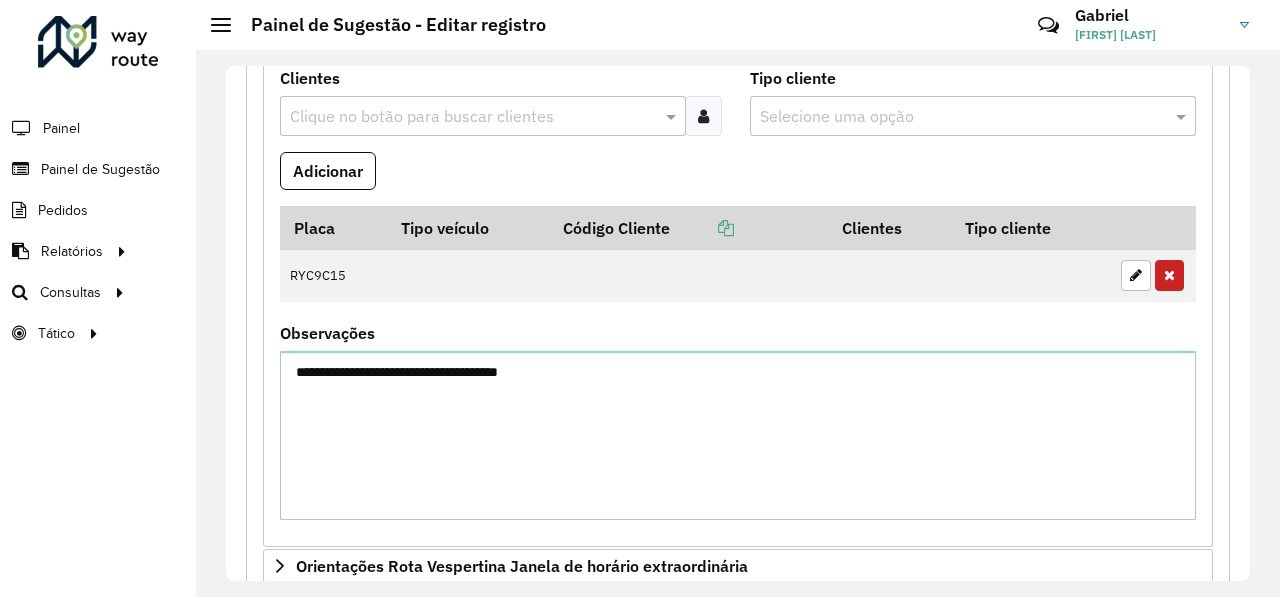 scroll, scrollTop: 1398, scrollLeft: 0, axis: vertical 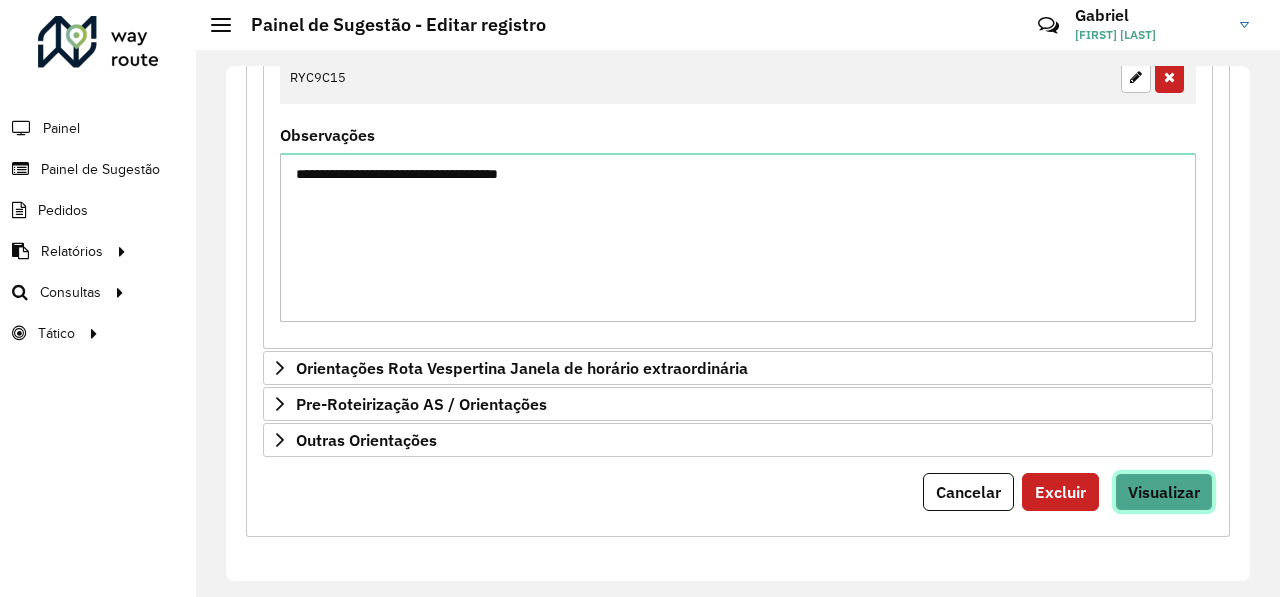 click on "Visualizar" at bounding box center (1164, 492) 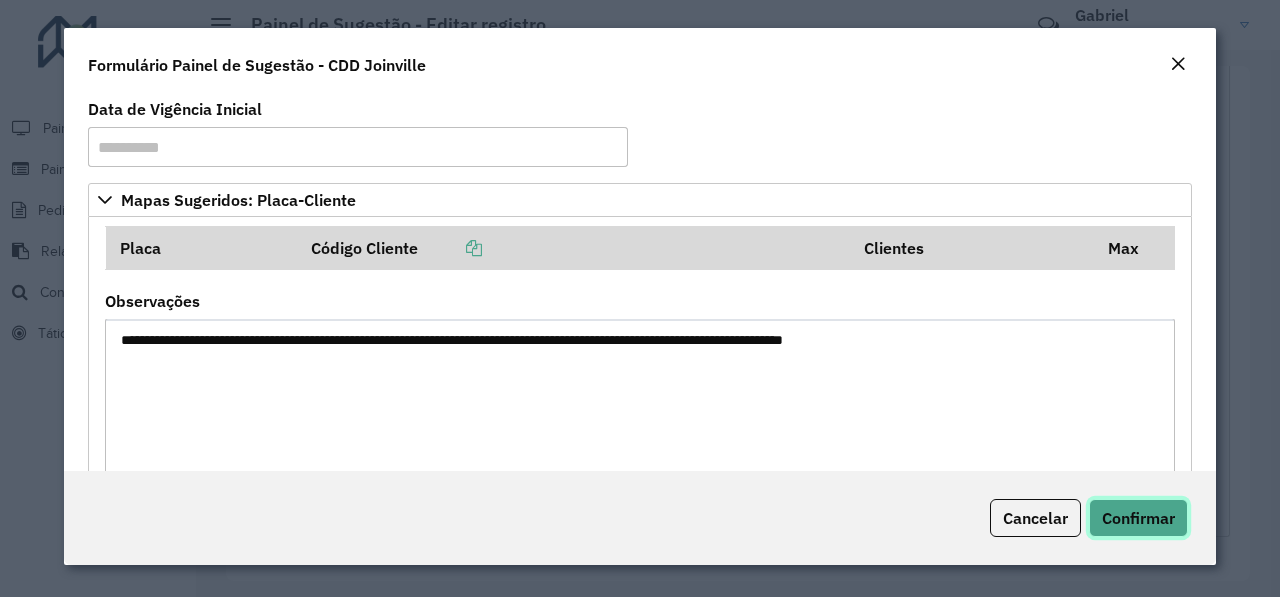 click on "Confirmar" 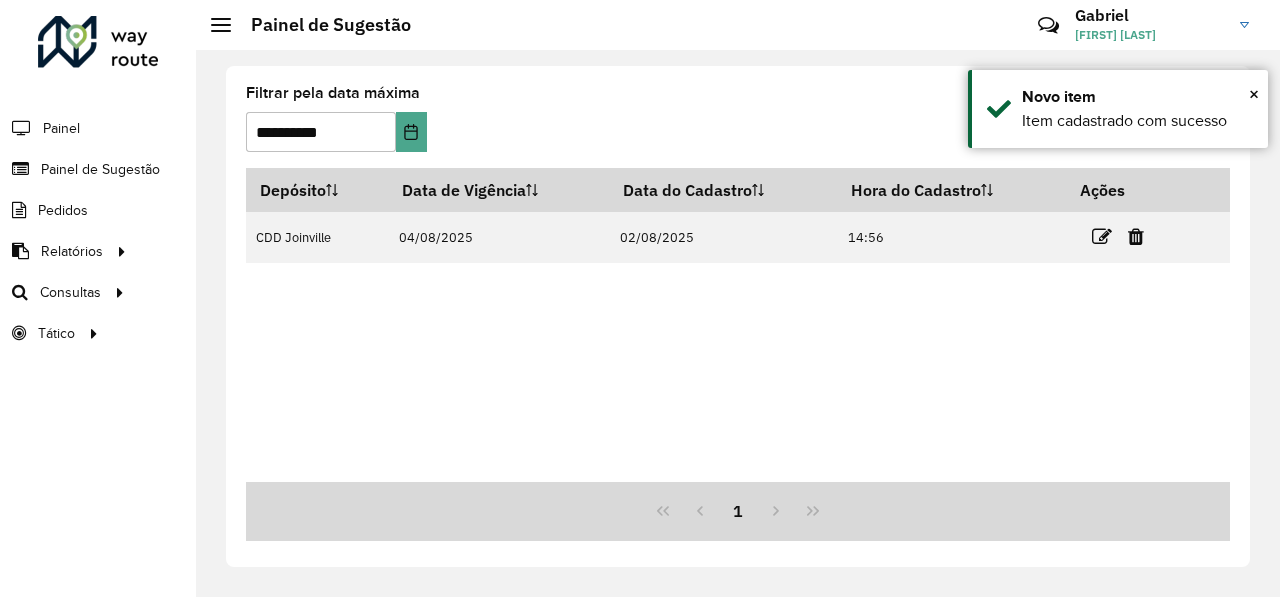 click on "Depósito   Data de Vigência   Data do Cadastro   Hora do Cadastro   Ações   CDD Joinville   04/08/2025   02/08/2025   14:56" at bounding box center (738, 325) 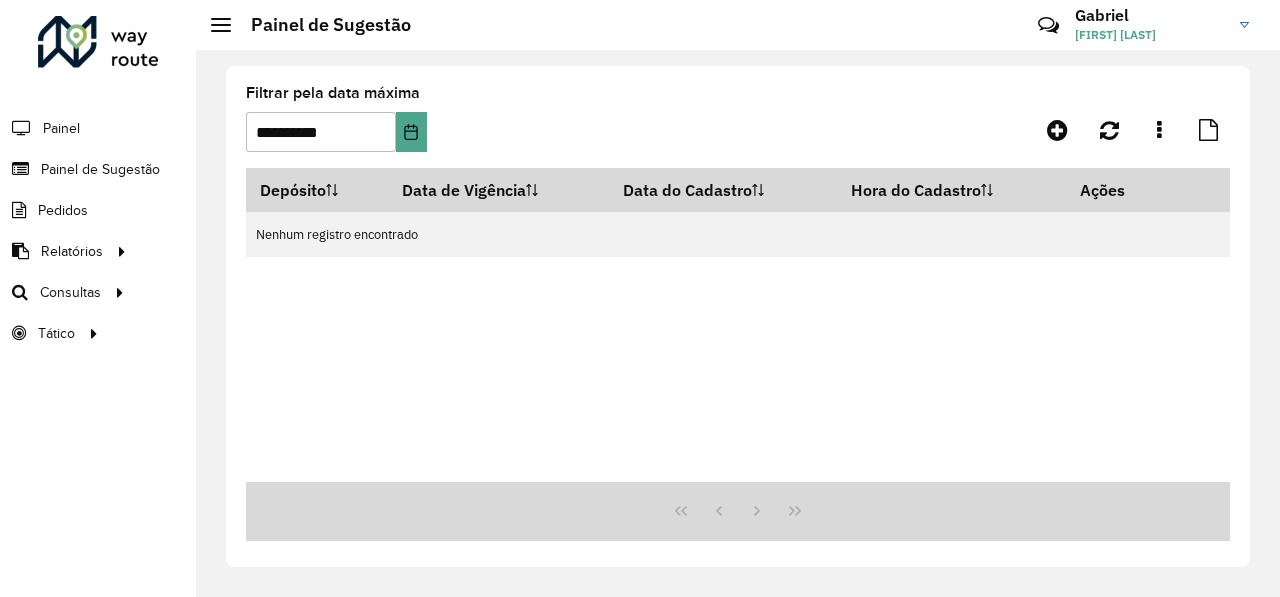 scroll, scrollTop: 0, scrollLeft: 0, axis: both 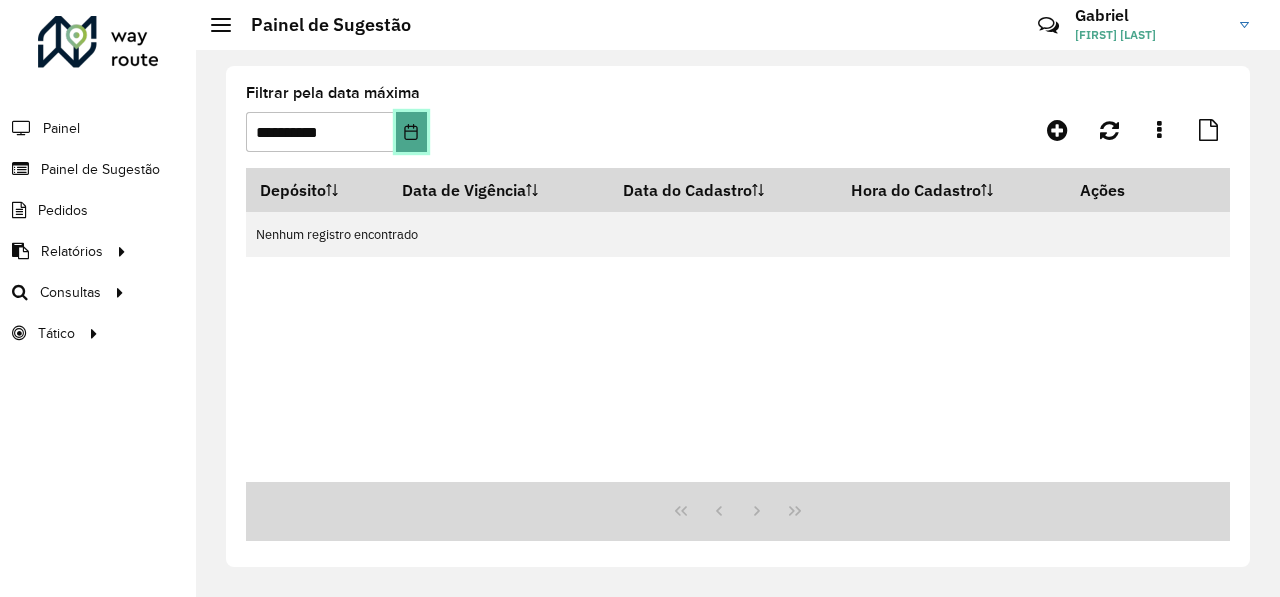 click 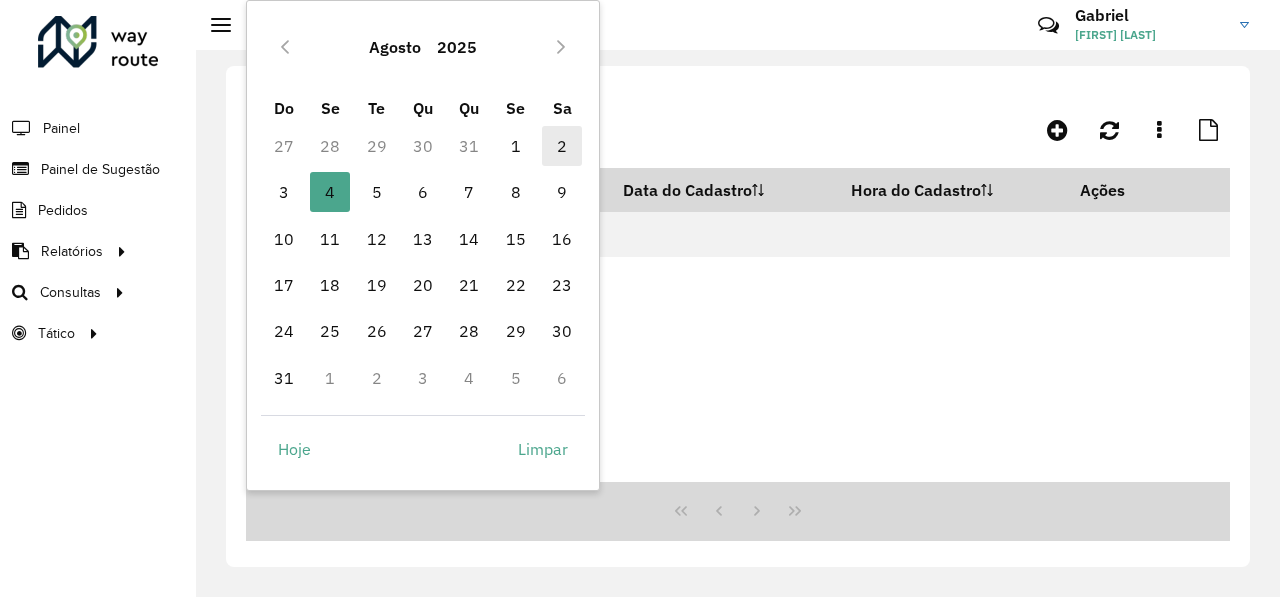 click on "2" at bounding box center (562, 146) 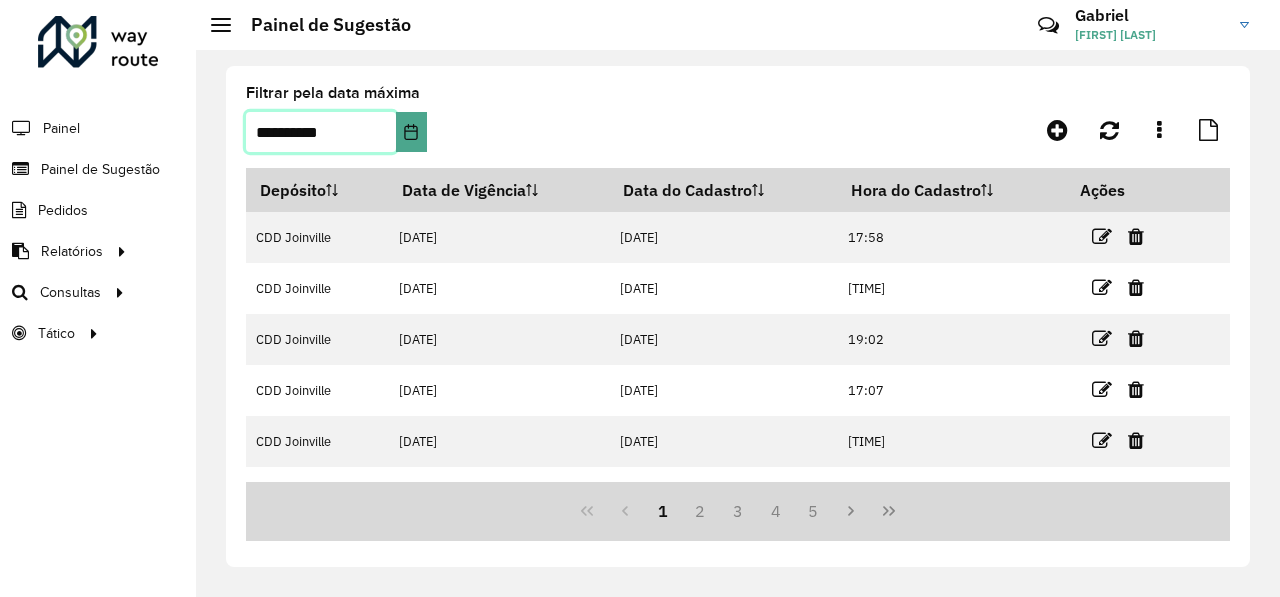 scroll, scrollTop: 342, scrollLeft: 0, axis: vertical 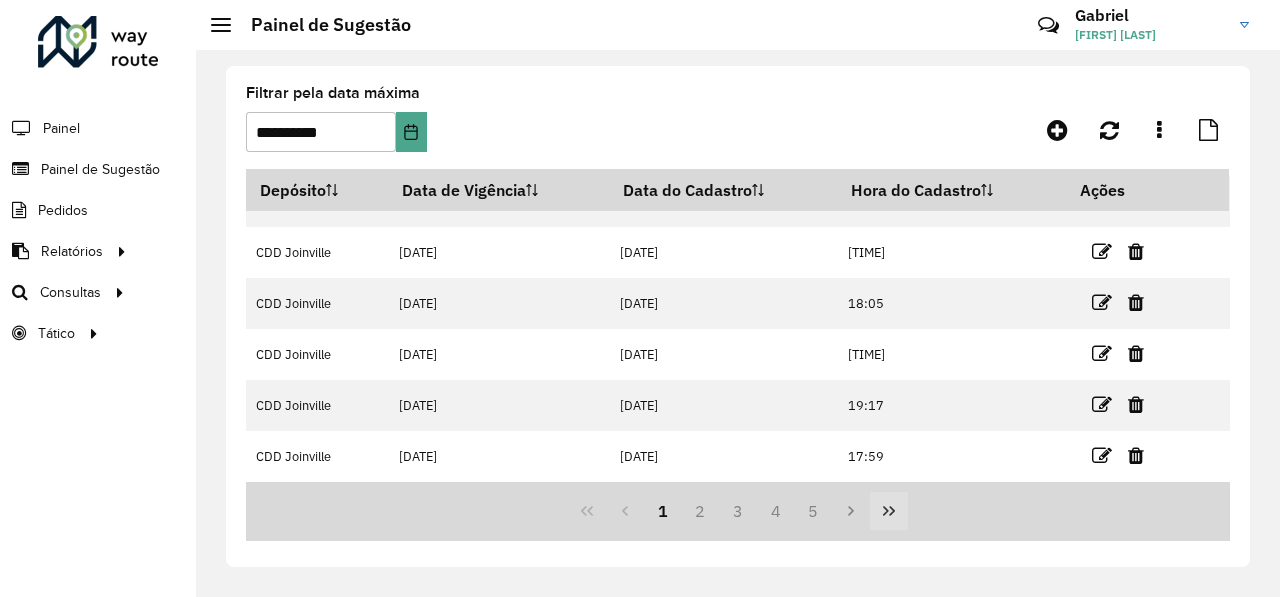 click at bounding box center (889, 511) 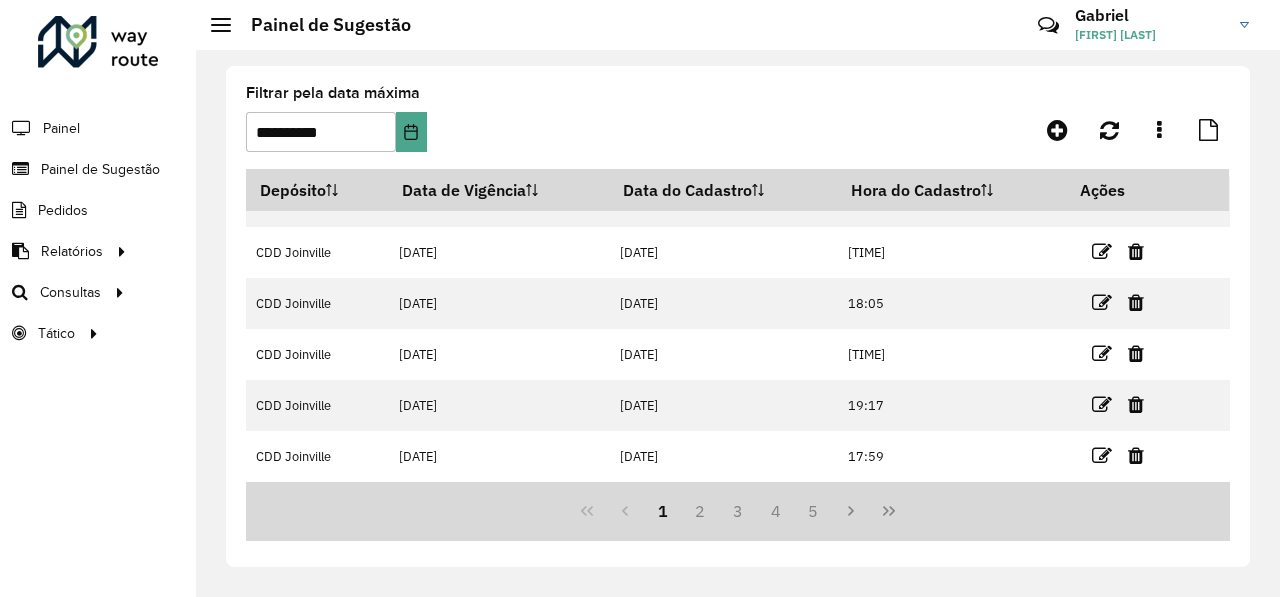scroll, scrollTop: 0, scrollLeft: 0, axis: both 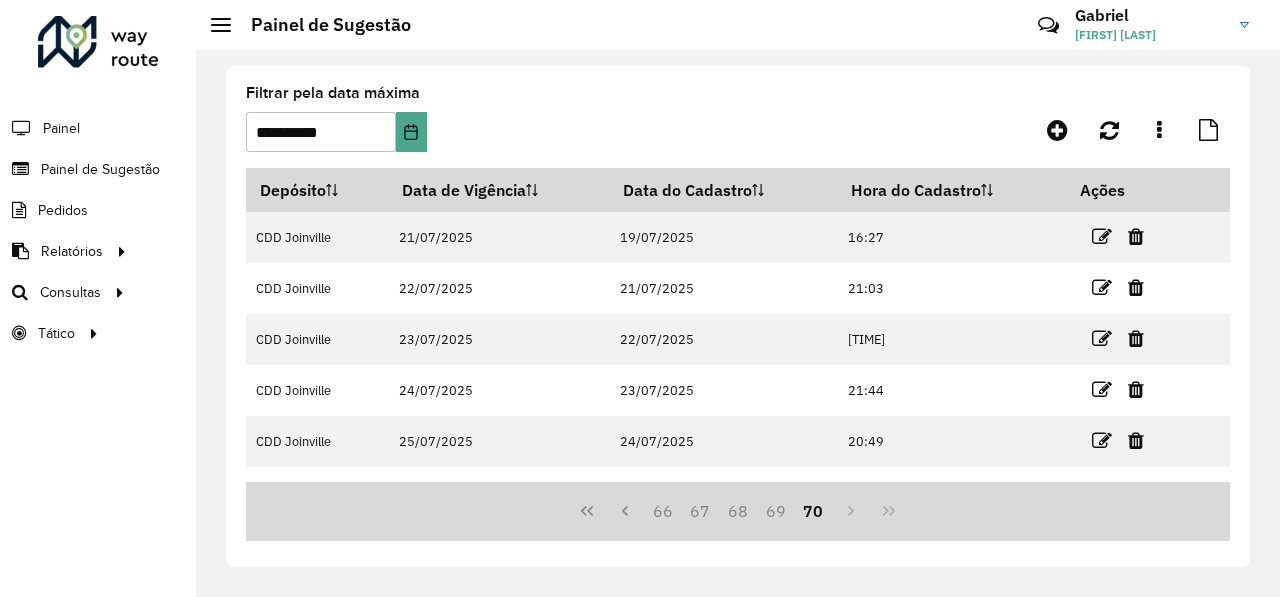 click on "[NUMBER]   [NUMBER]   [NUMBER]   [NUMBER]   [NUMBER]" at bounding box center [738, 511] 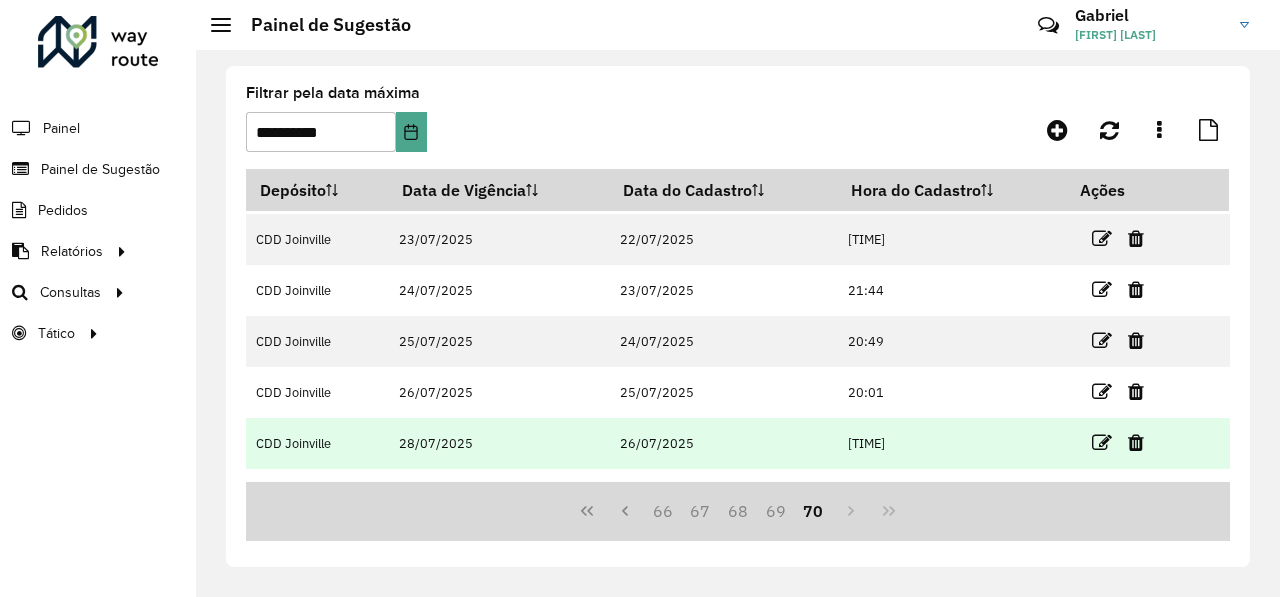 scroll, scrollTop: 342, scrollLeft: 0, axis: vertical 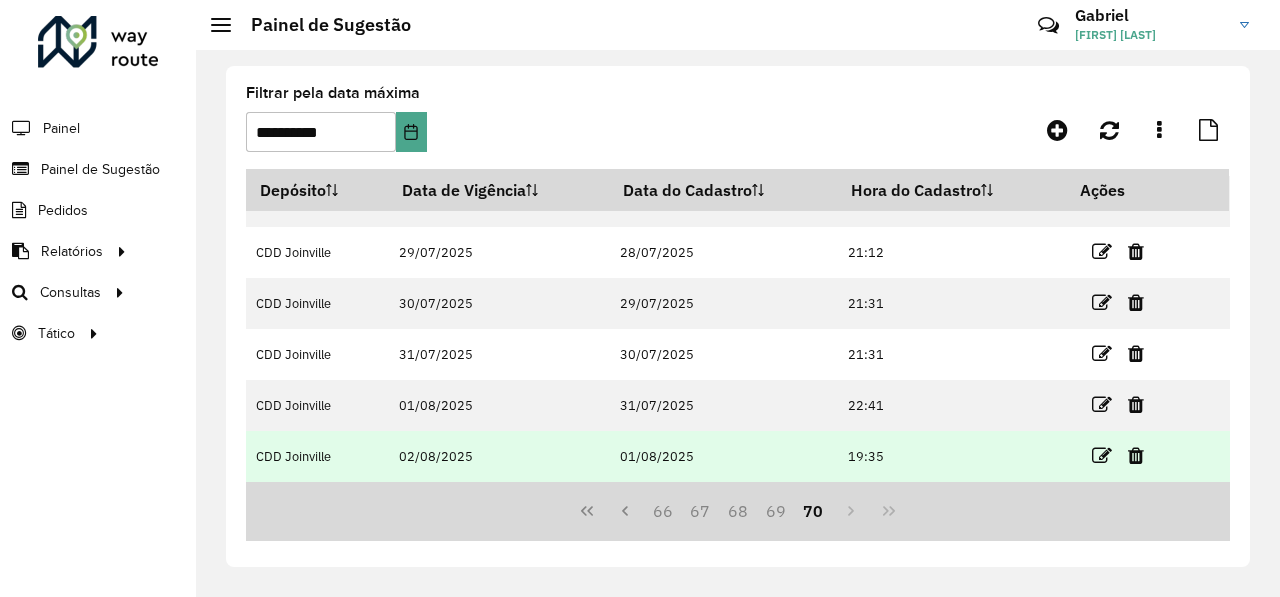 click at bounding box center (1127, 456) 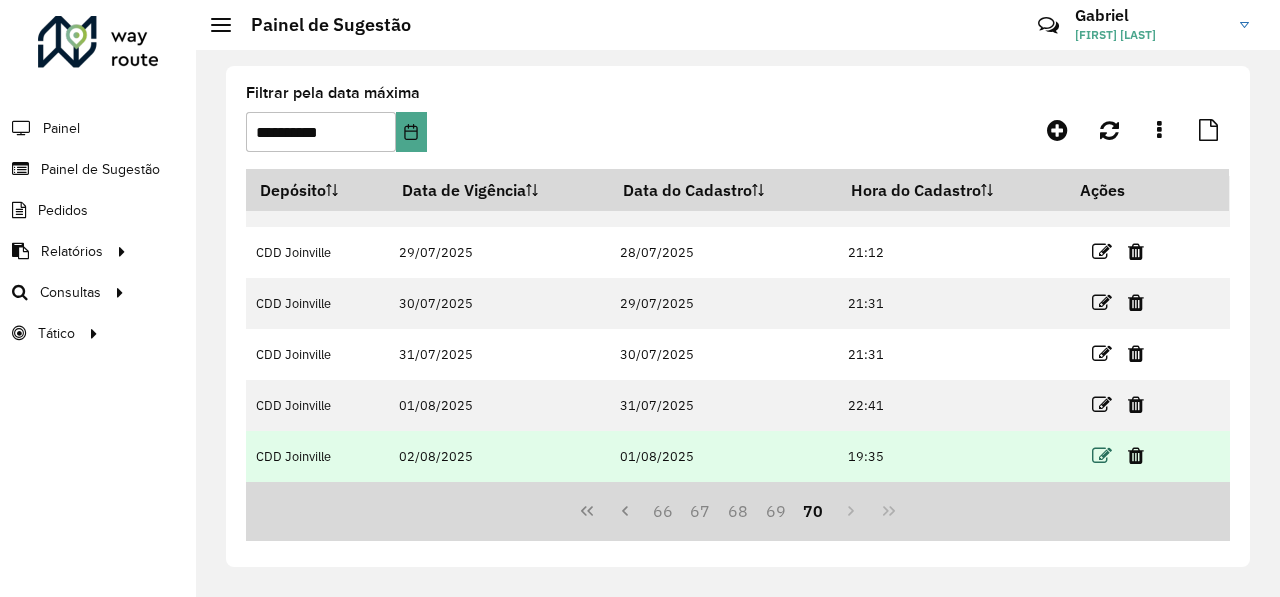 click at bounding box center (1102, 456) 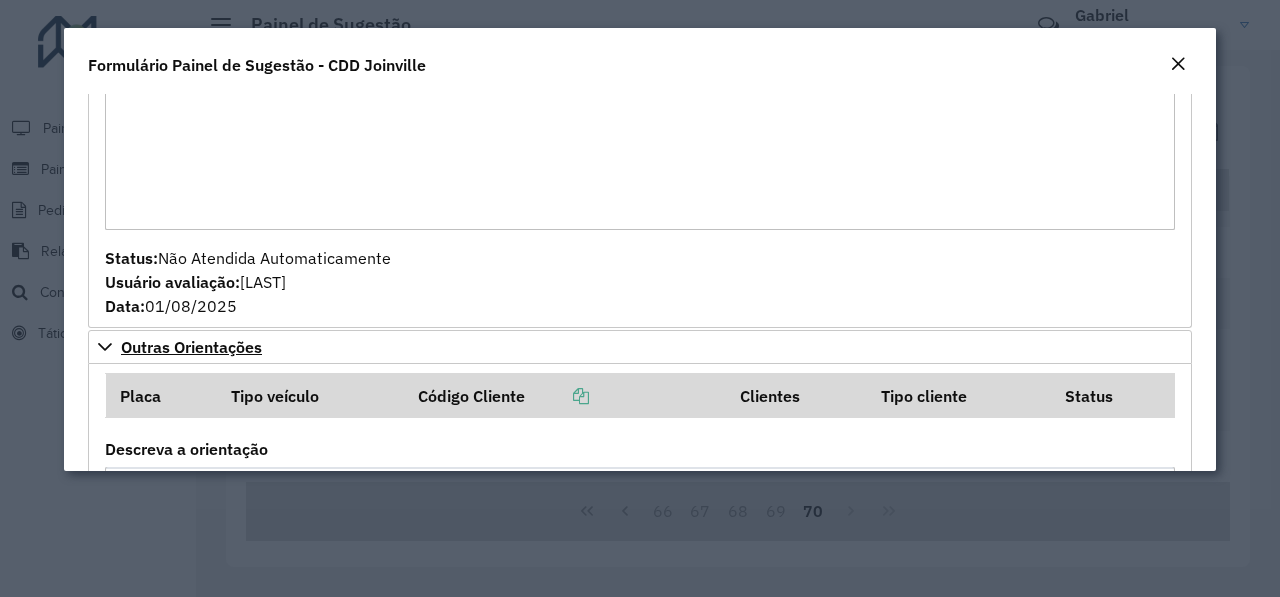 scroll, scrollTop: 1889, scrollLeft: 0, axis: vertical 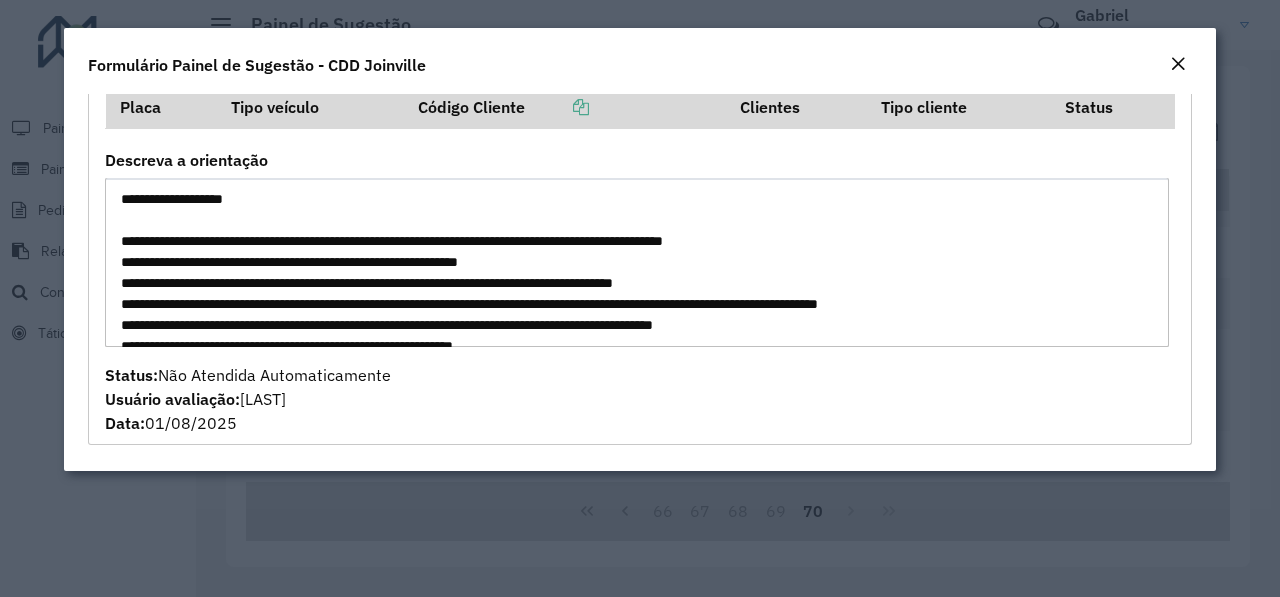 drag, startPoint x: 616, startPoint y: 338, endPoint x: 110, endPoint y: 204, distance: 523.44244 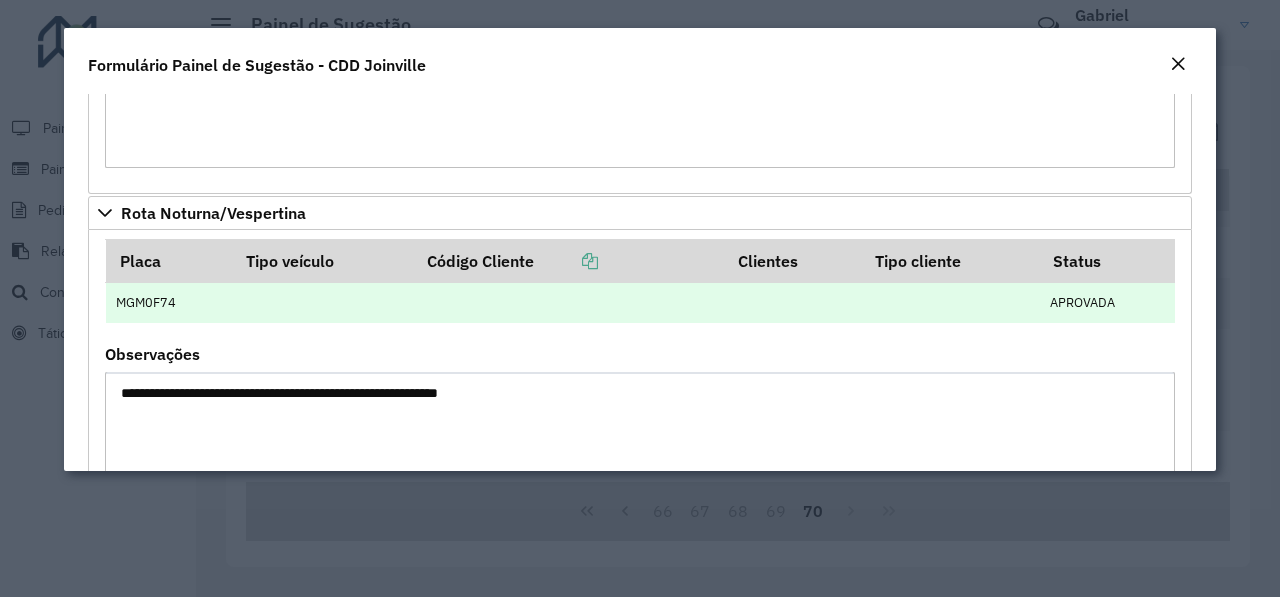 scroll, scrollTop: 989, scrollLeft: 0, axis: vertical 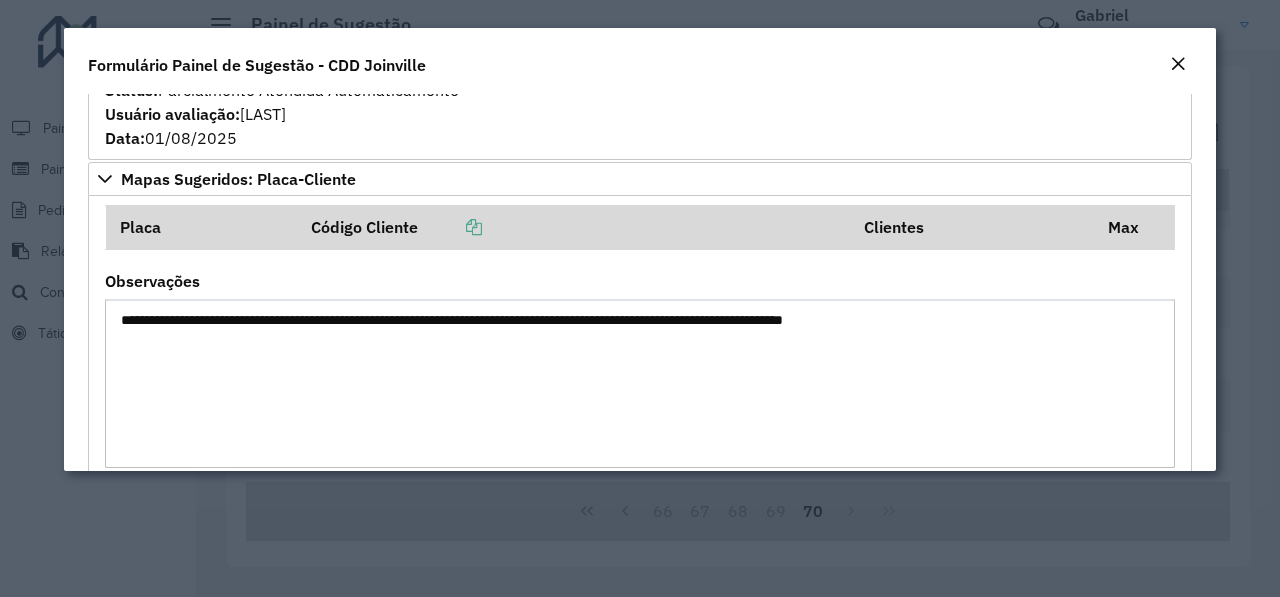 click on "**********" at bounding box center (640, 383) 